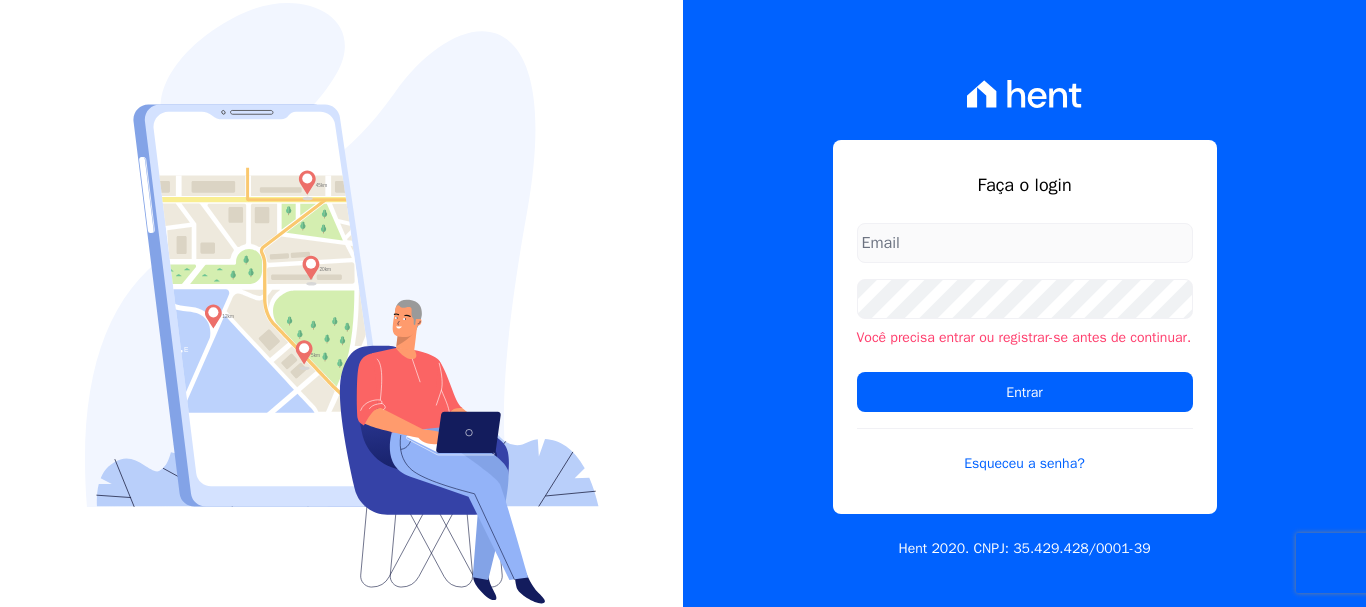 scroll, scrollTop: 0, scrollLeft: 0, axis: both 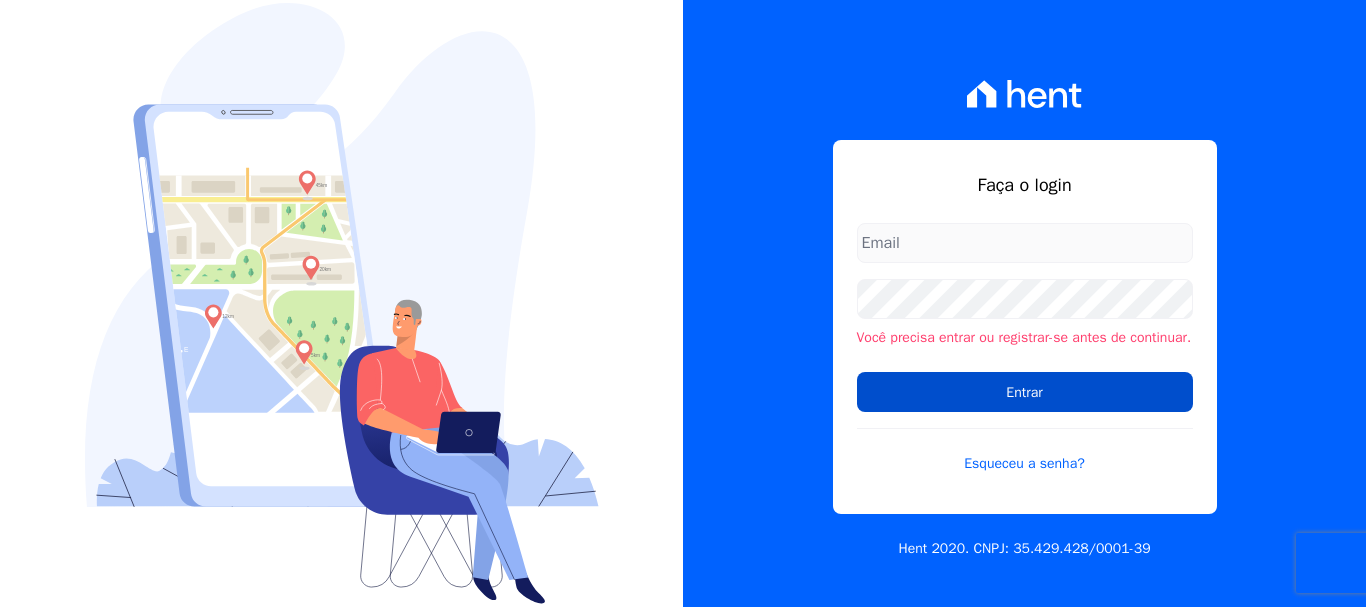 type on "rodrigo.villalva@[EMAIL]" 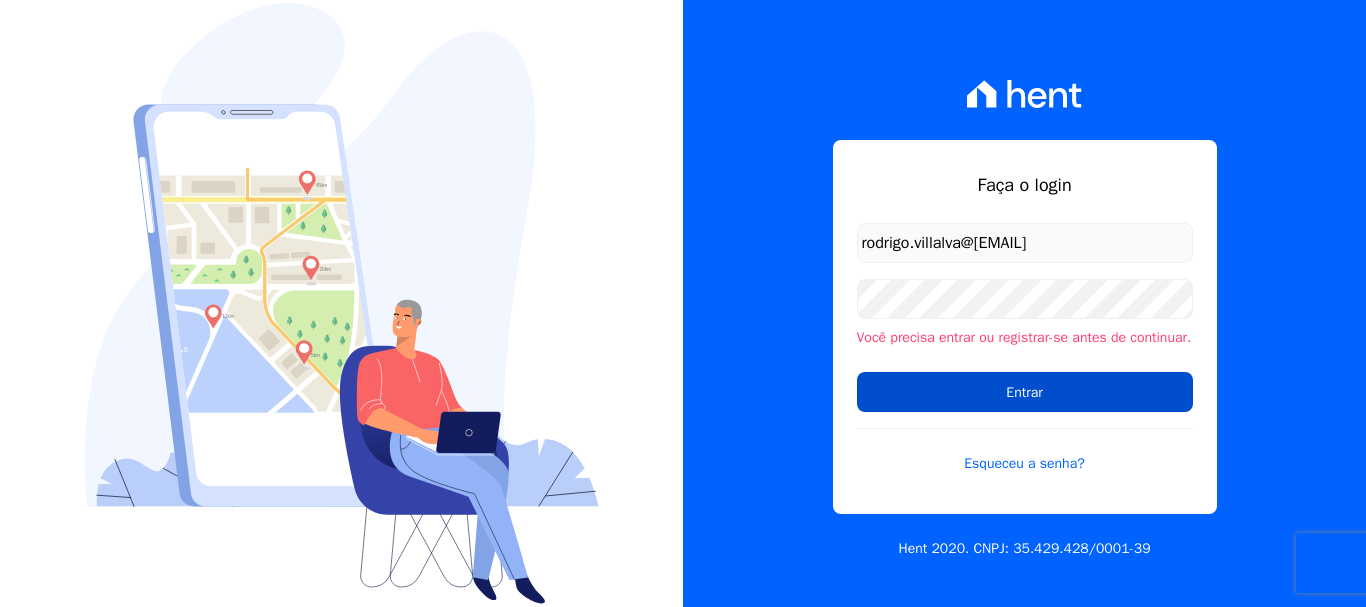 click on "Entrar" at bounding box center [1025, 392] 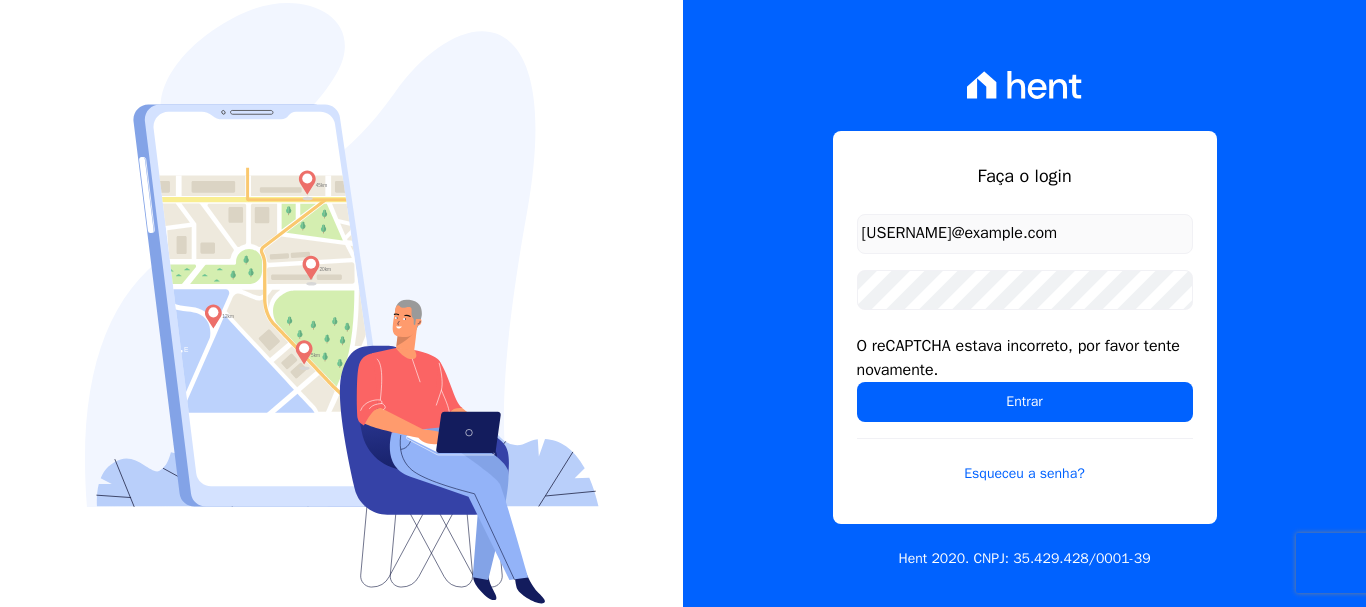 scroll, scrollTop: 0, scrollLeft: 0, axis: both 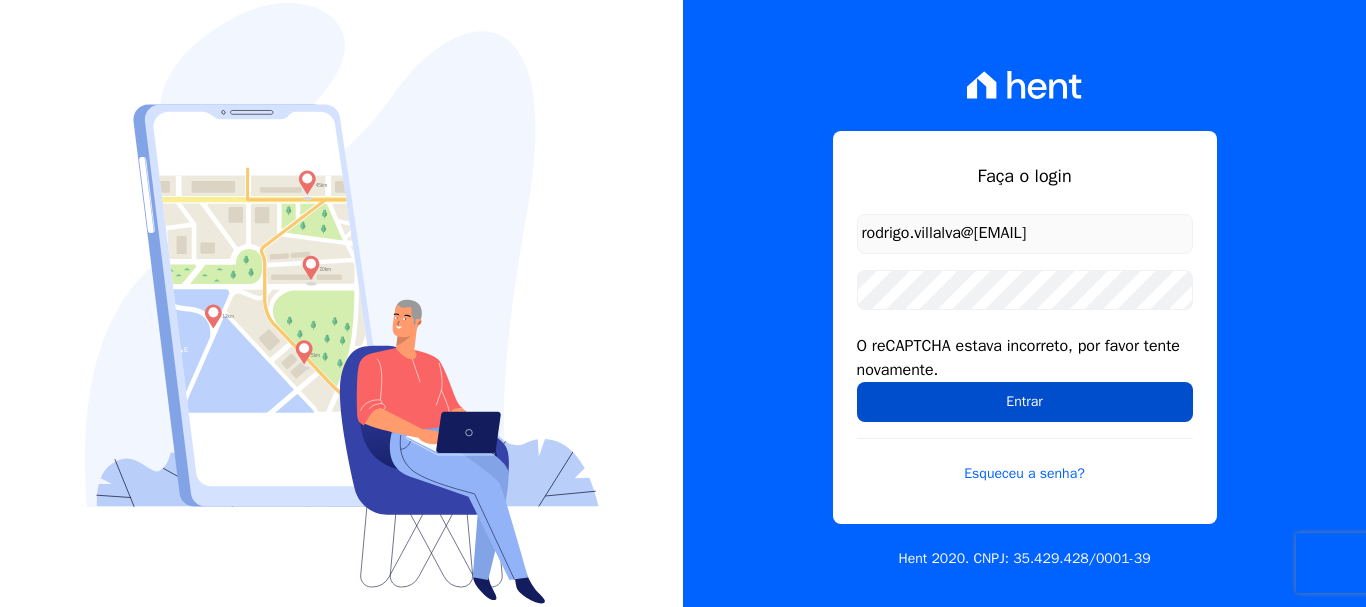 click on "Entrar" at bounding box center (1025, 402) 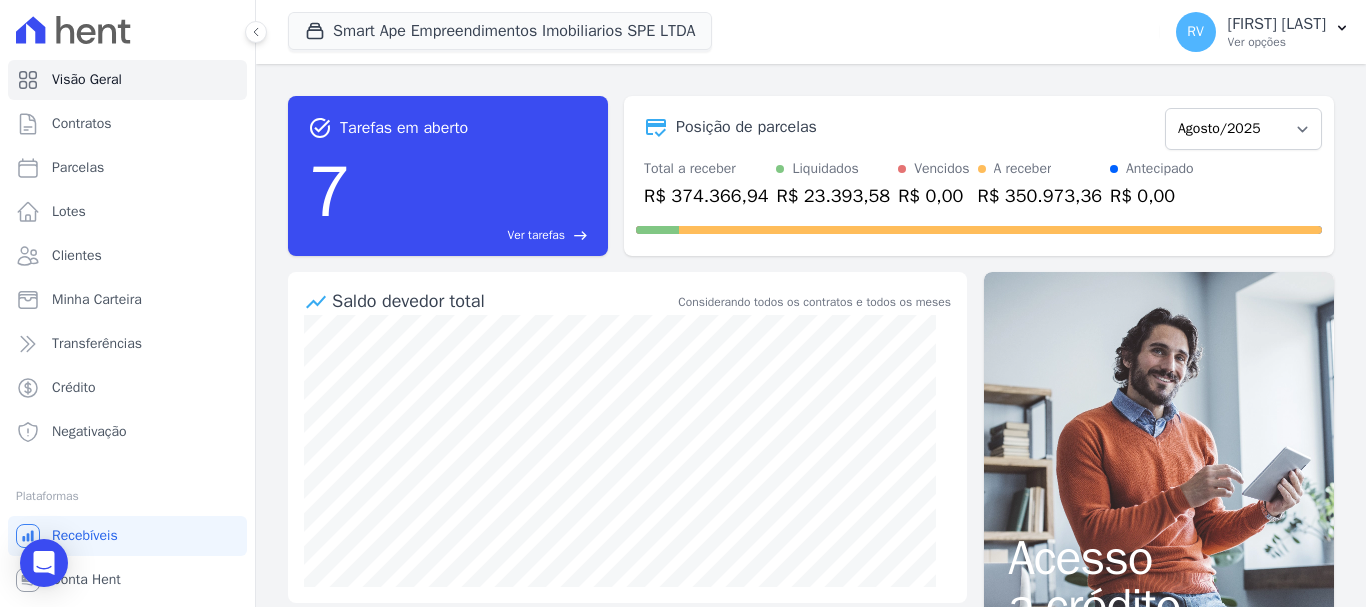 scroll, scrollTop: 0, scrollLeft: 0, axis: both 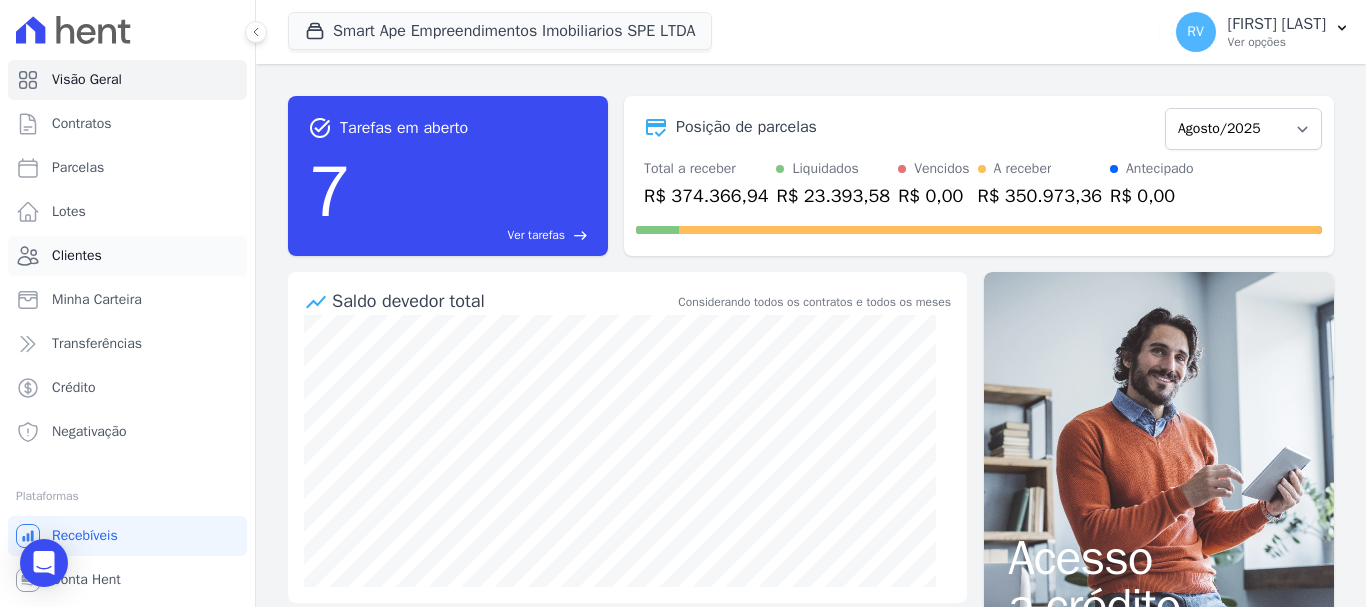 click on "Clientes" at bounding box center (127, 256) 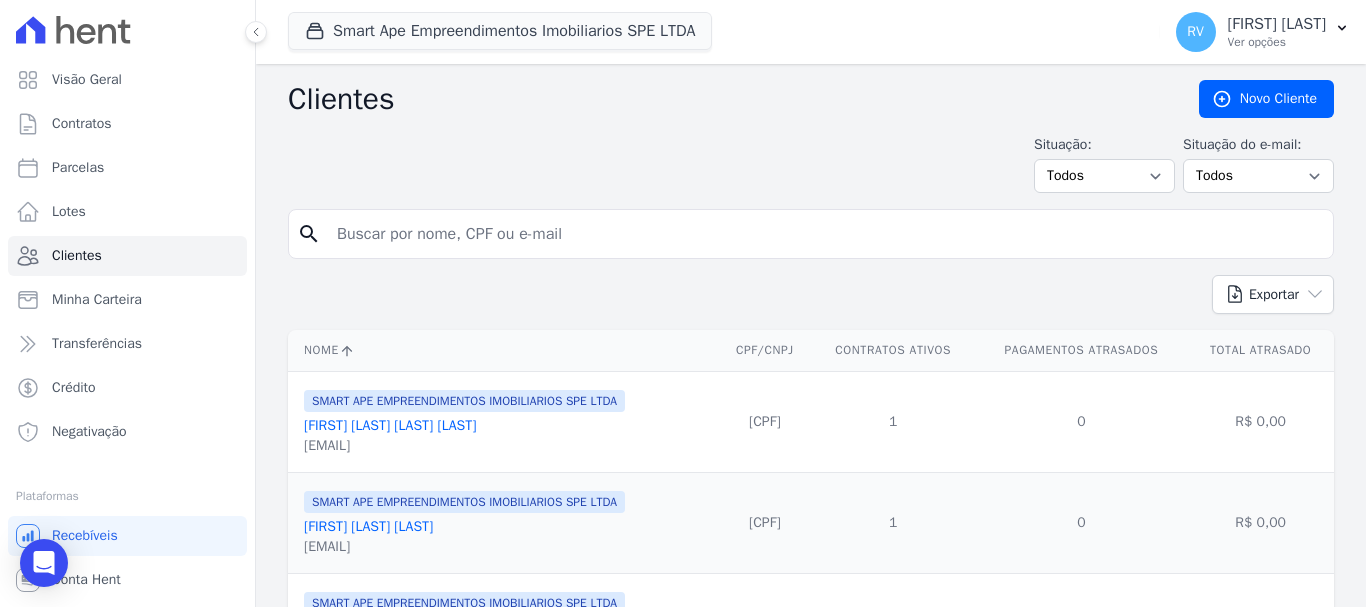 click at bounding box center (825, 234) 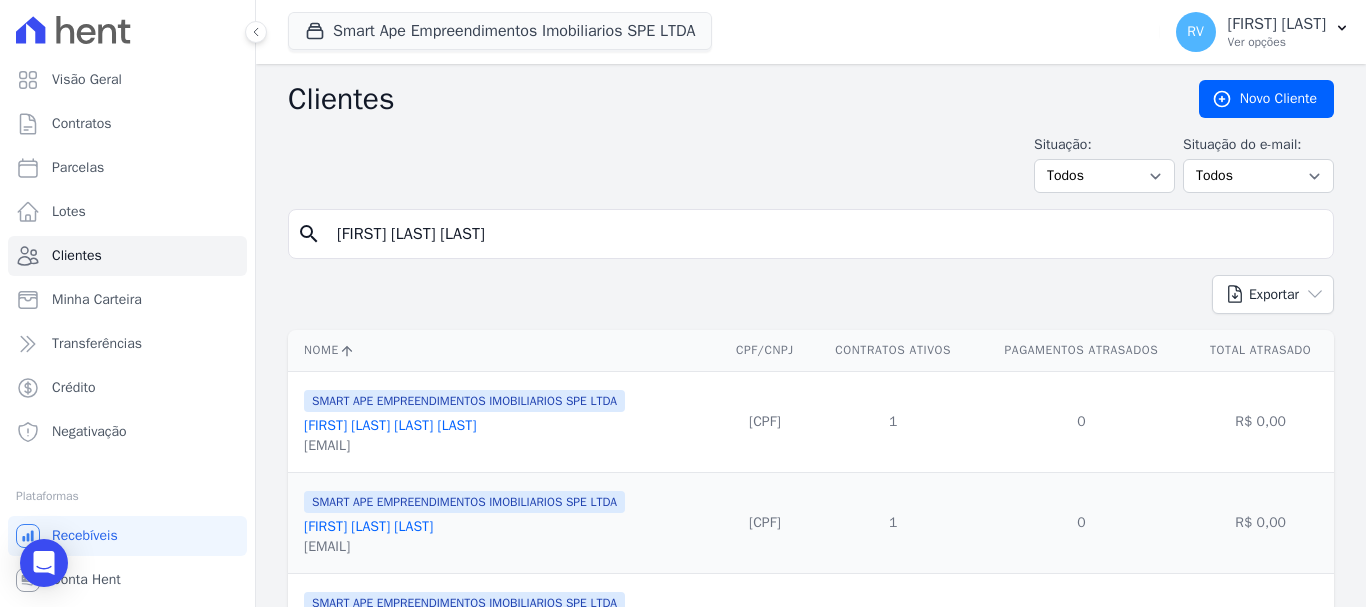 type on "VITOR PEROGINI PALACIO" 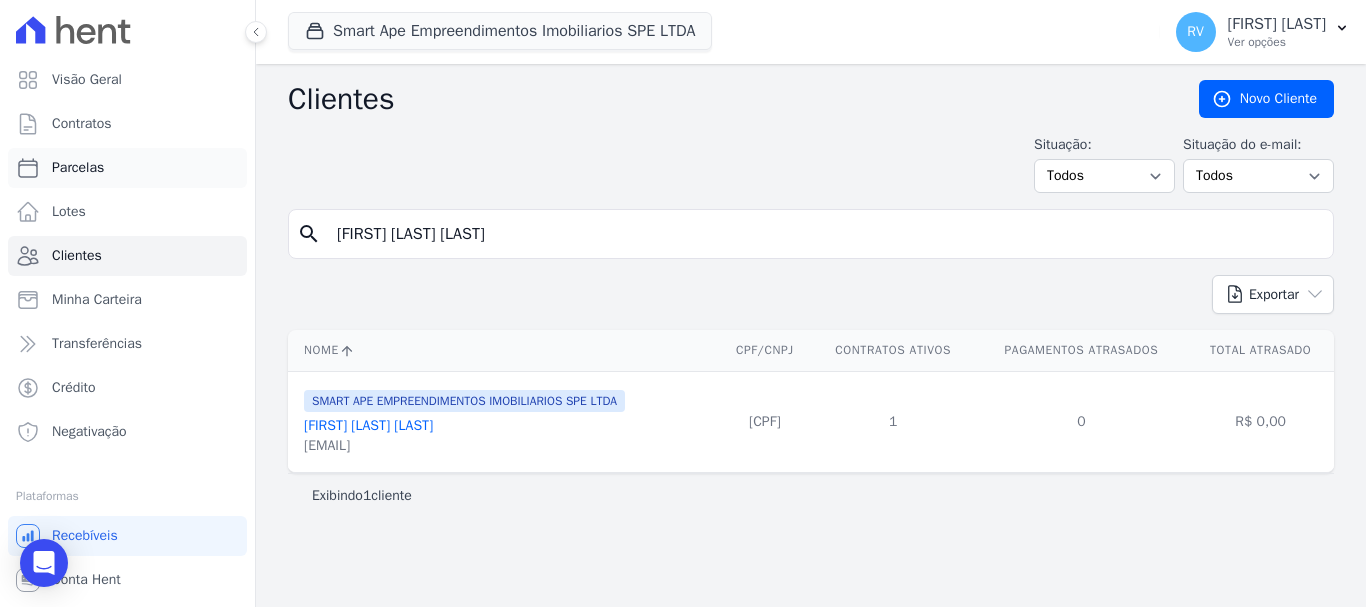 click on "Parcelas" at bounding box center (127, 168) 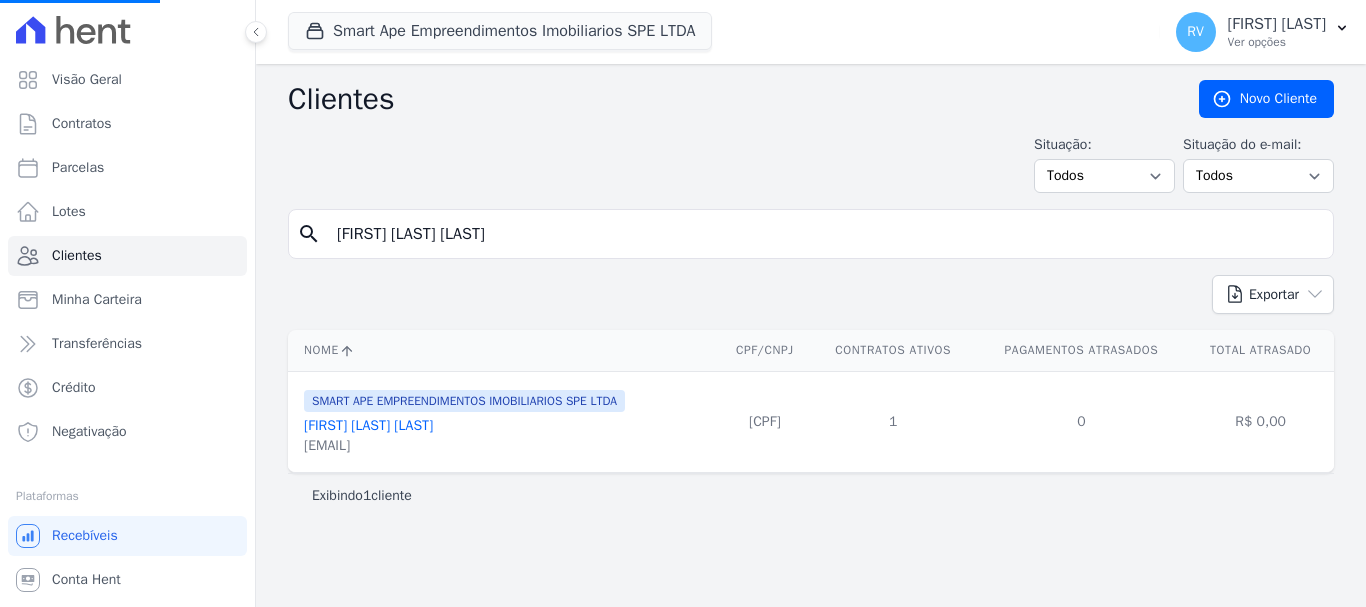 select 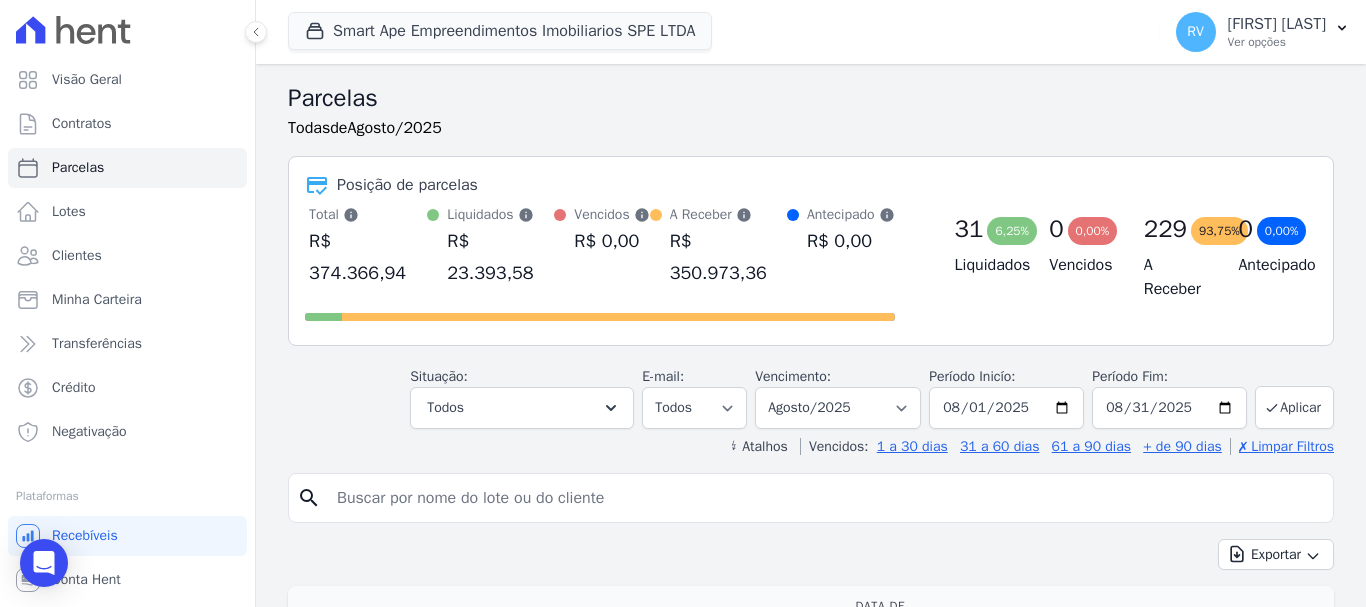 click at bounding box center [825, 498] 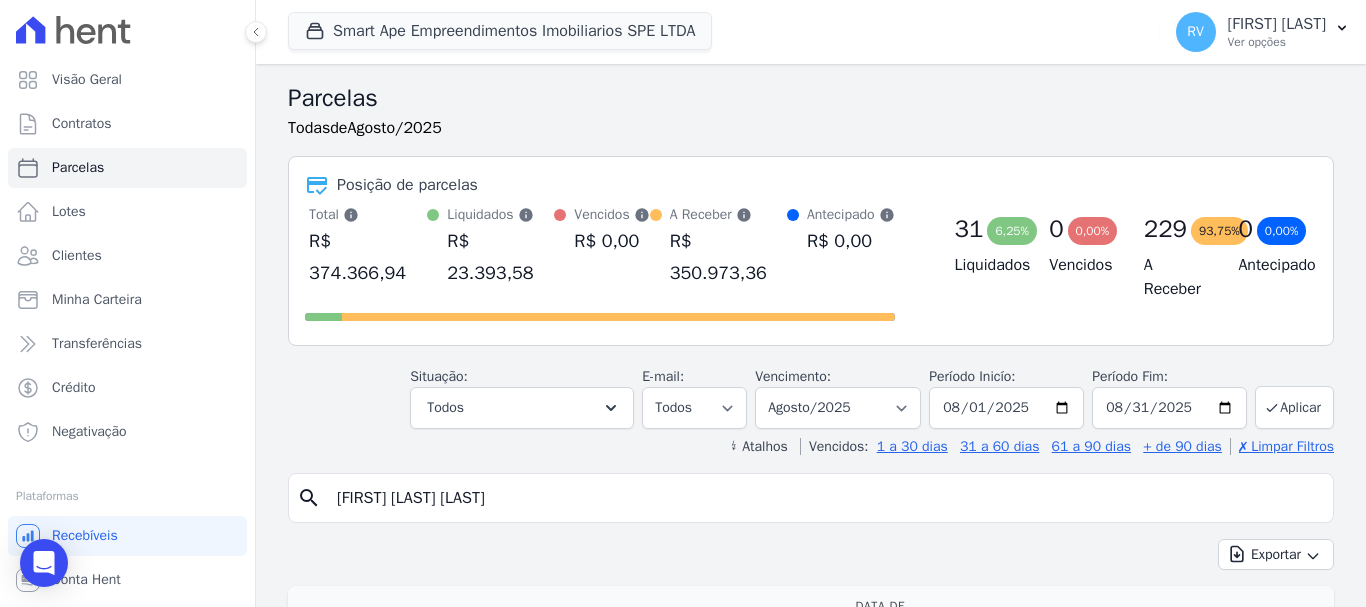 type on "VITOR PEROGINI PALACIO" 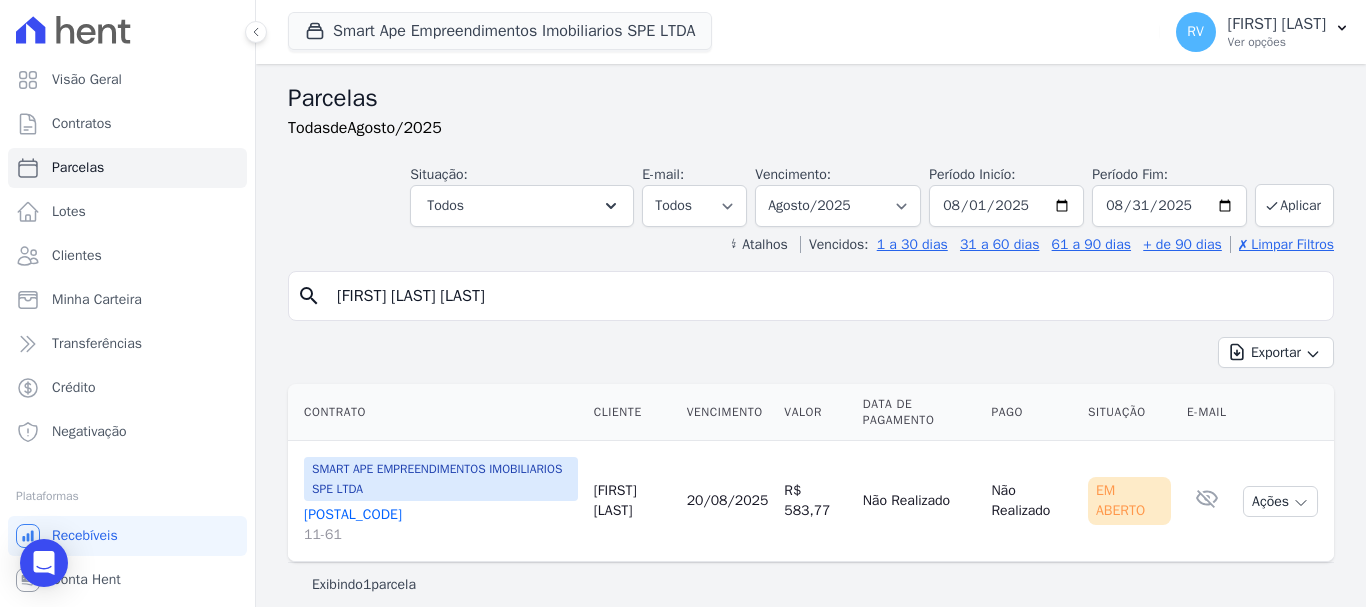 scroll, scrollTop: 16, scrollLeft: 0, axis: vertical 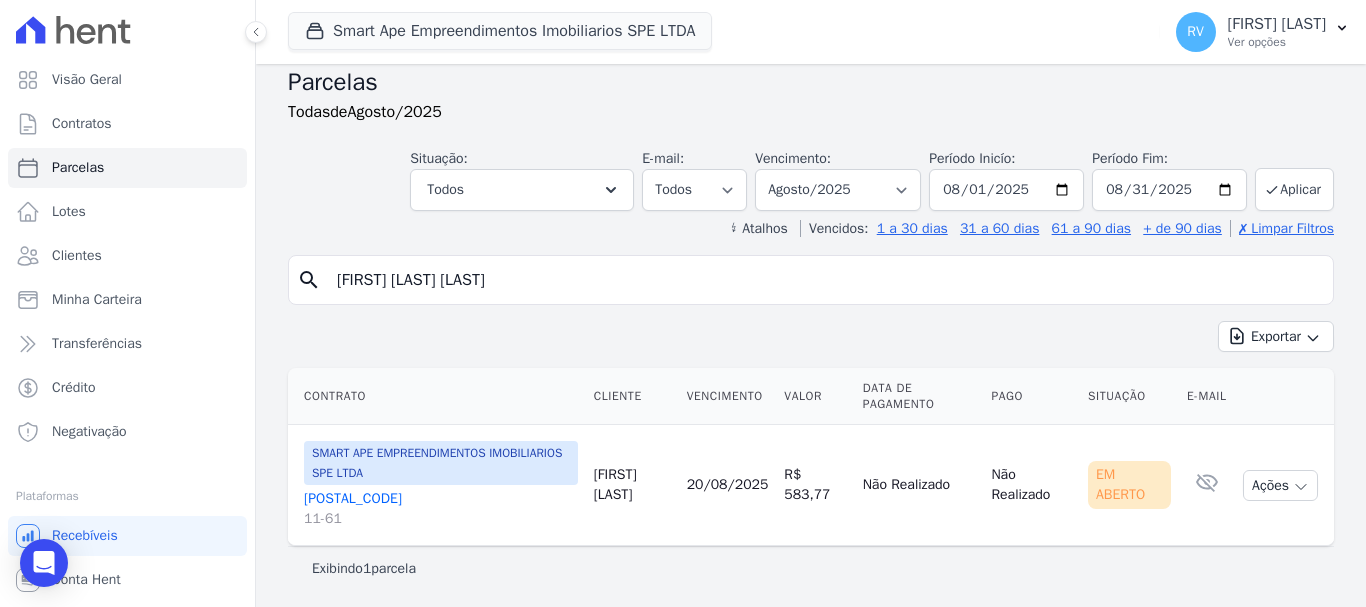 click on "27509
11-61" at bounding box center [441, 509] 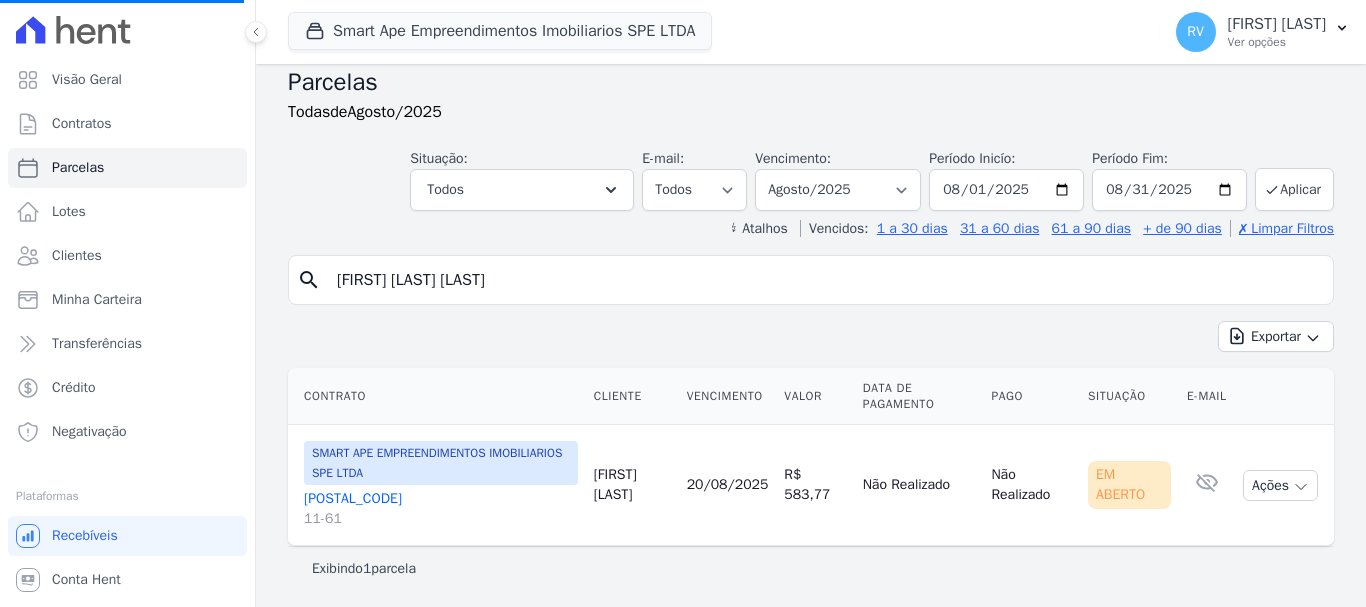 click on "27509
11-61" at bounding box center [441, 509] 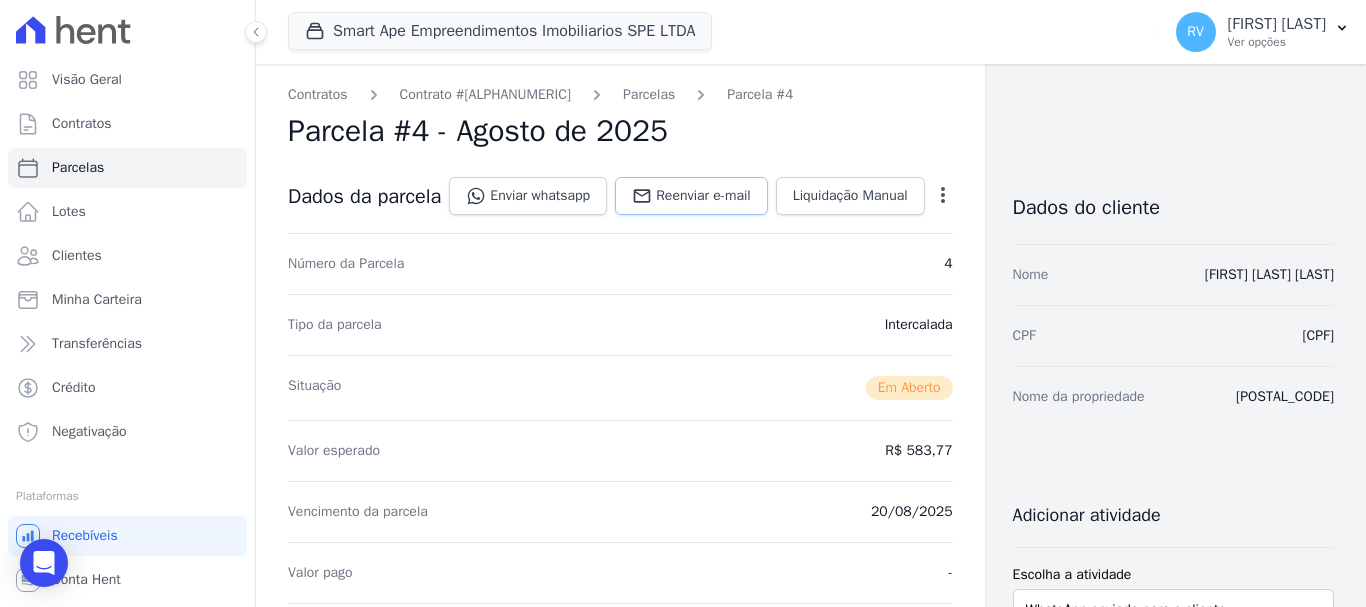 click on "Reenviar e-mail" at bounding box center (703, 196) 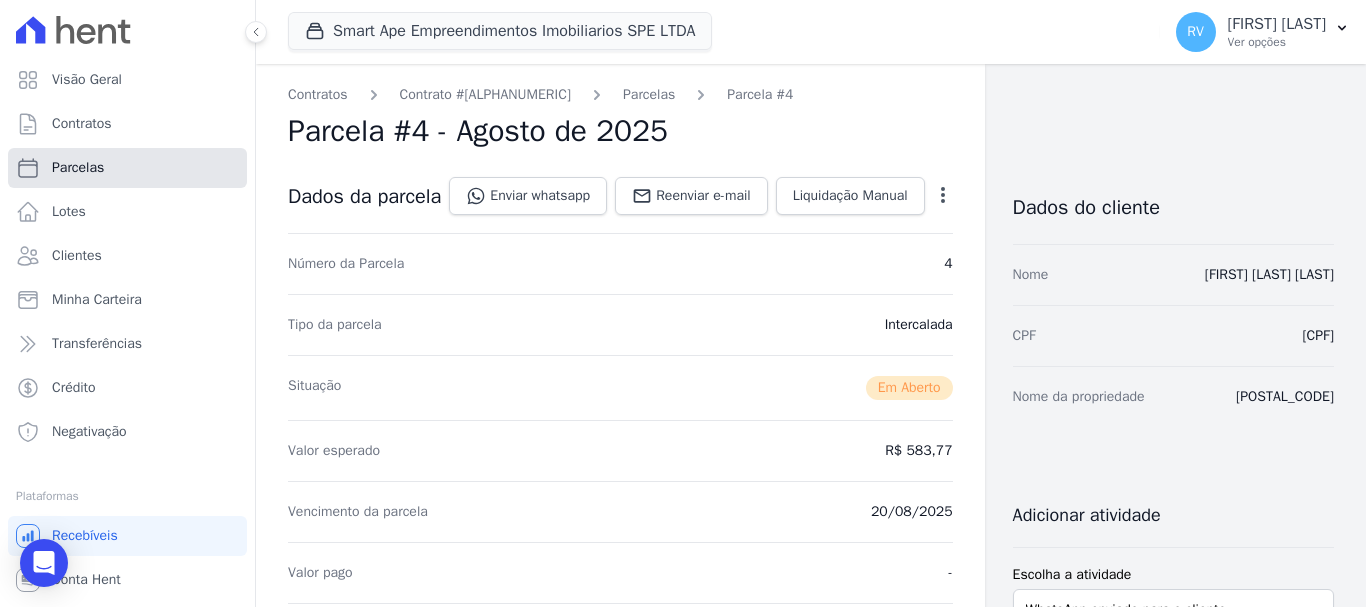 click on "Parcelas" at bounding box center (127, 168) 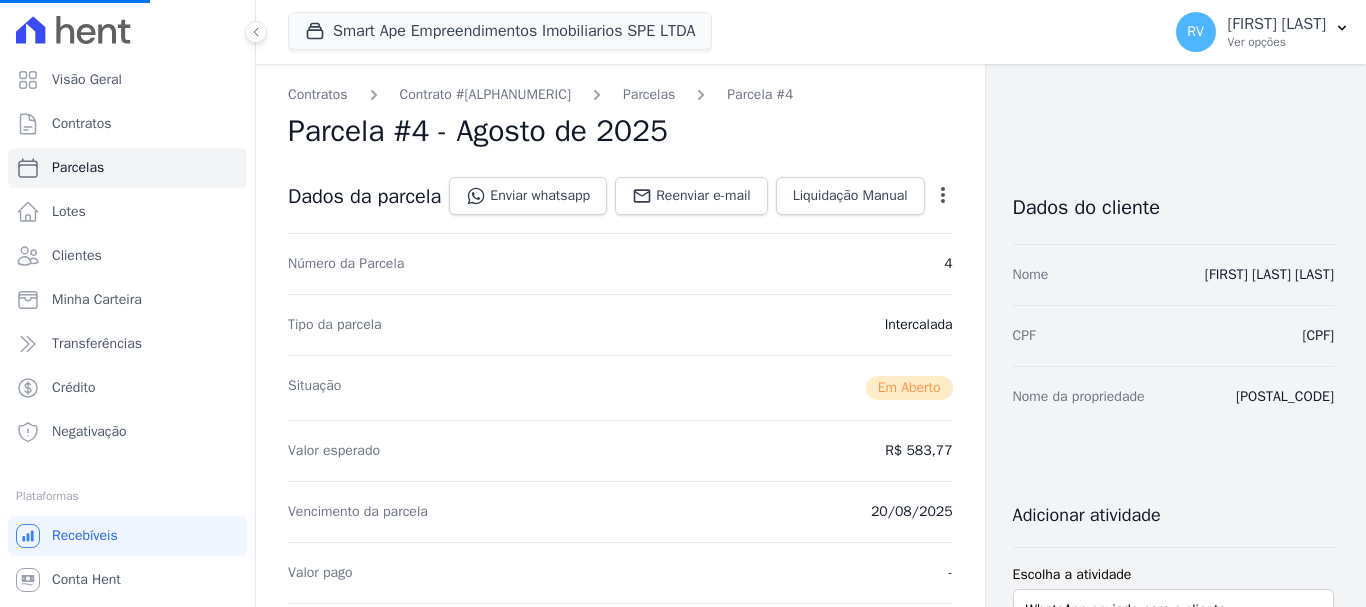 select 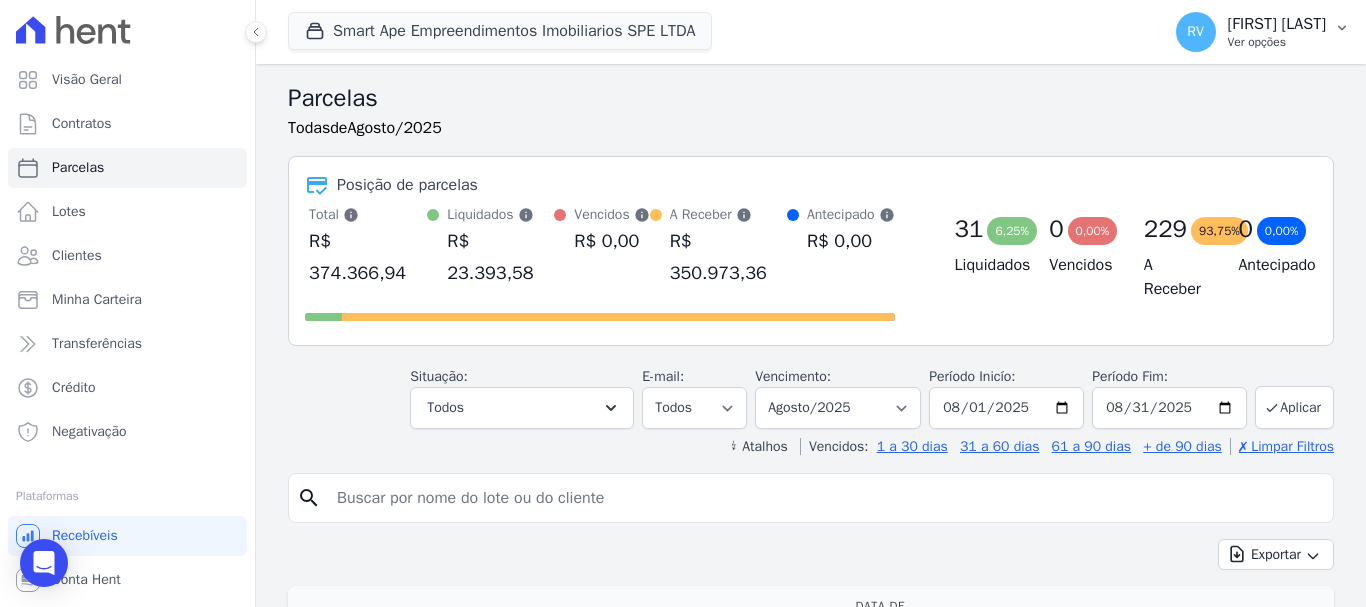 click on "Ver opções" at bounding box center (1277, 42) 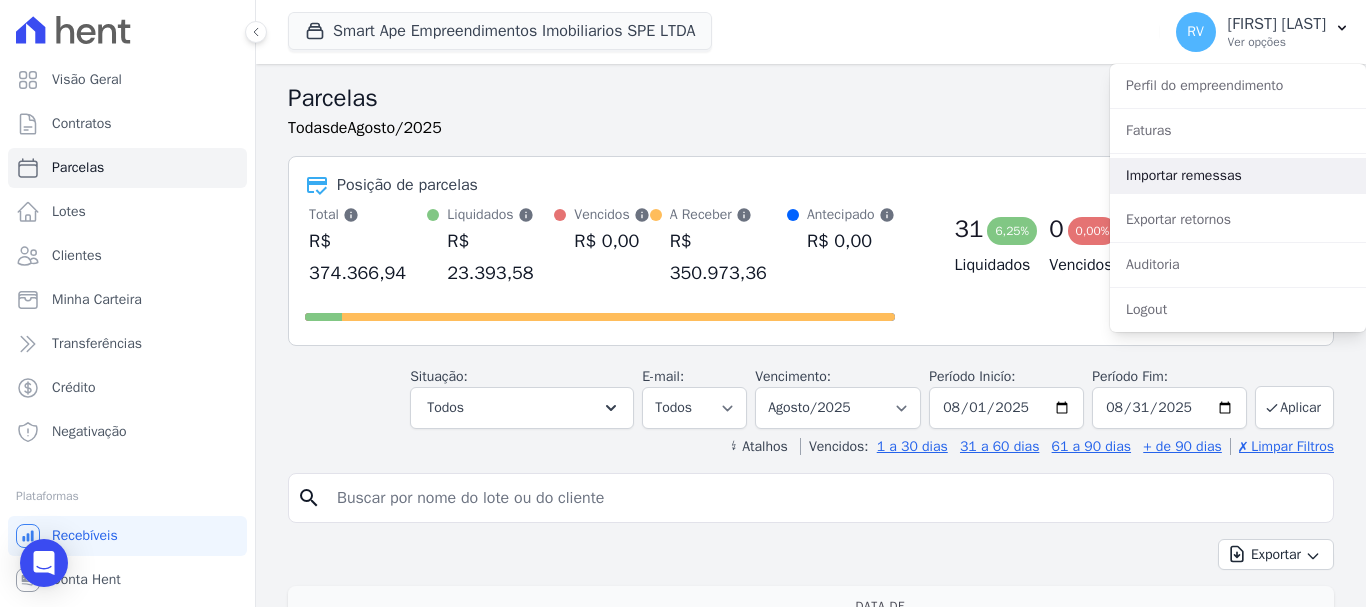 click on "Importar remessas" at bounding box center (1238, 176) 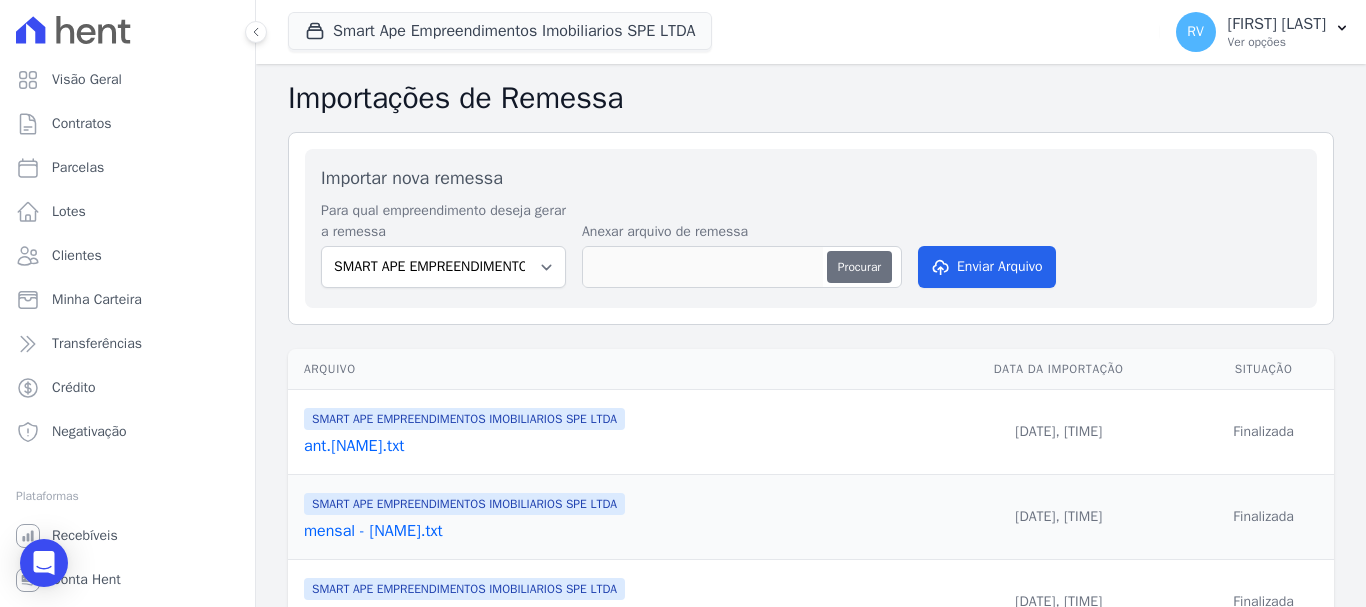 click on "Procurar" at bounding box center [859, 267] 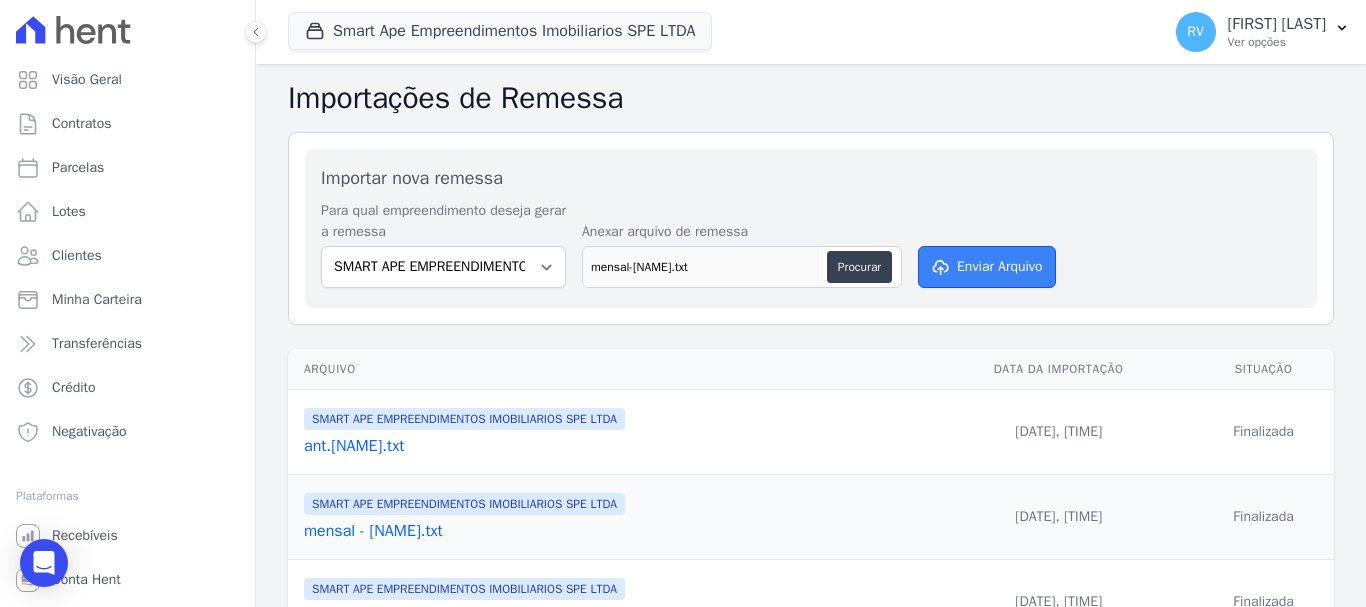 click on "Enviar Arquivo" at bounding box center (987, 267) 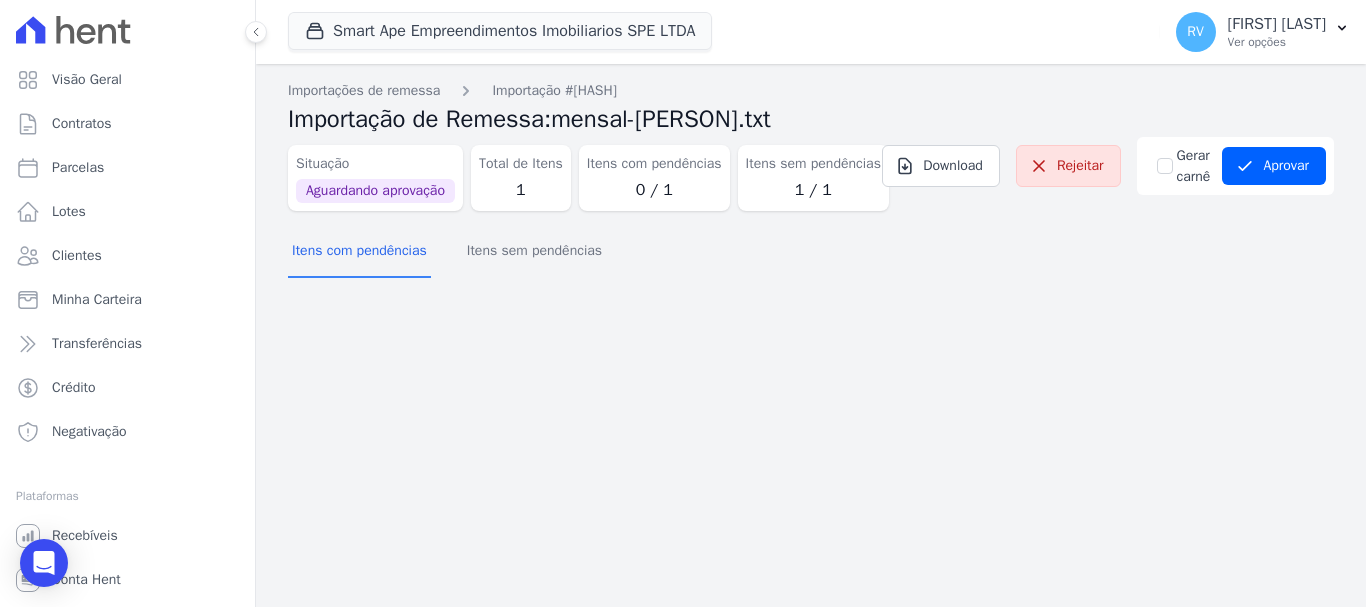 scroll, scrollTop: 0, scrollLeft: 0, axis: both 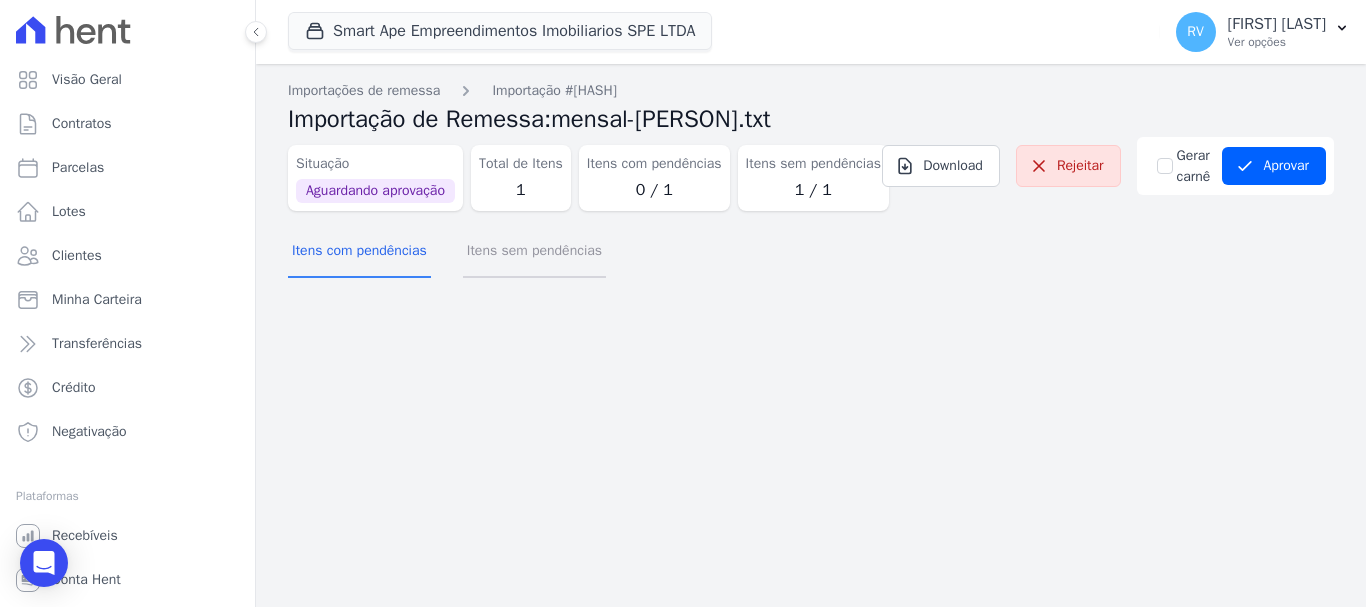 click on "Itens sem pendências" at bounding box center [534, 252] 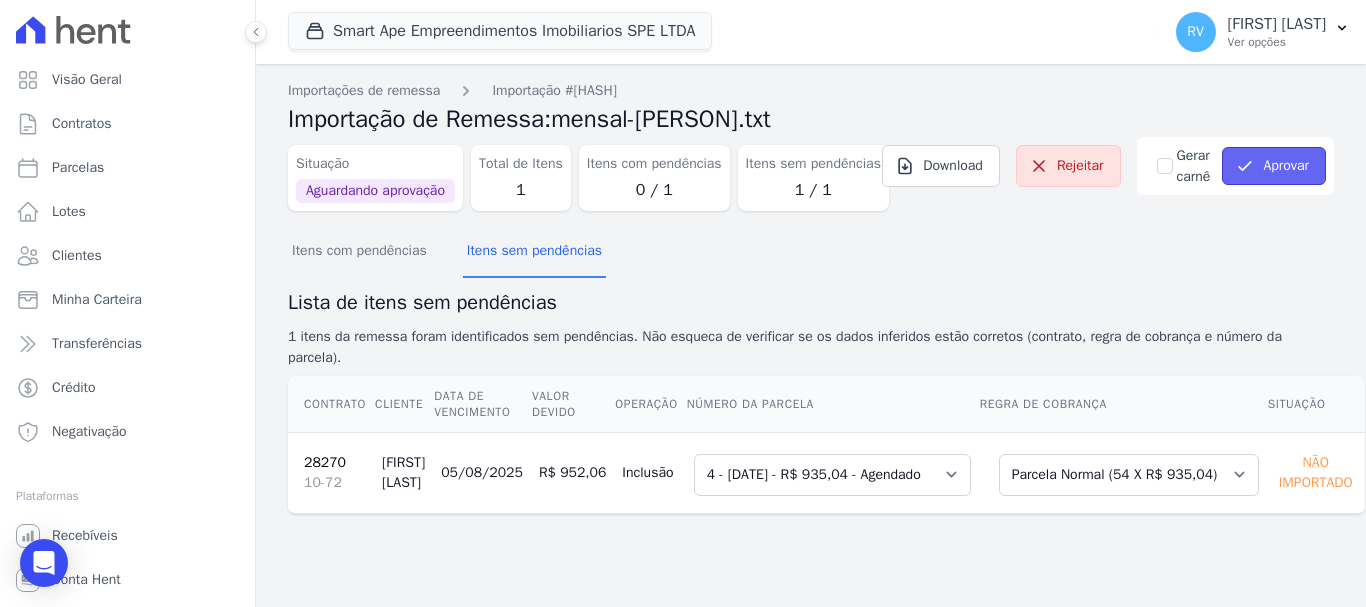 click on "Aprovar" at bounding box center [1274, 166] 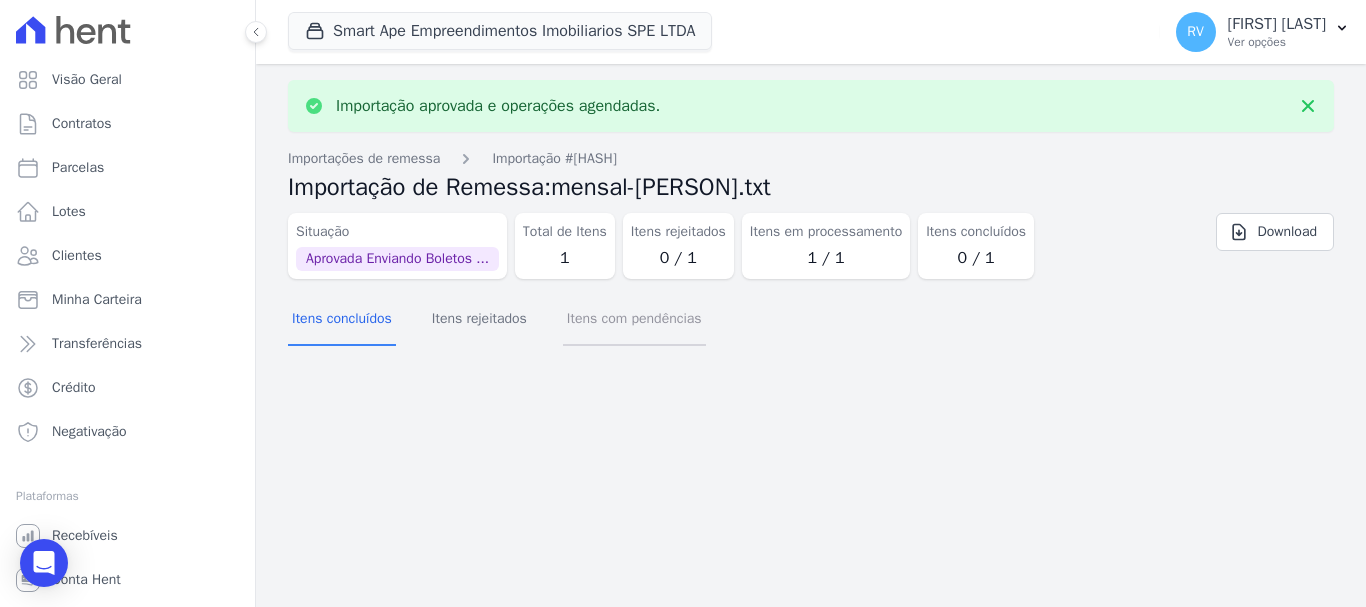 click on "Itens com pendências" at bounding box center (634, 320) 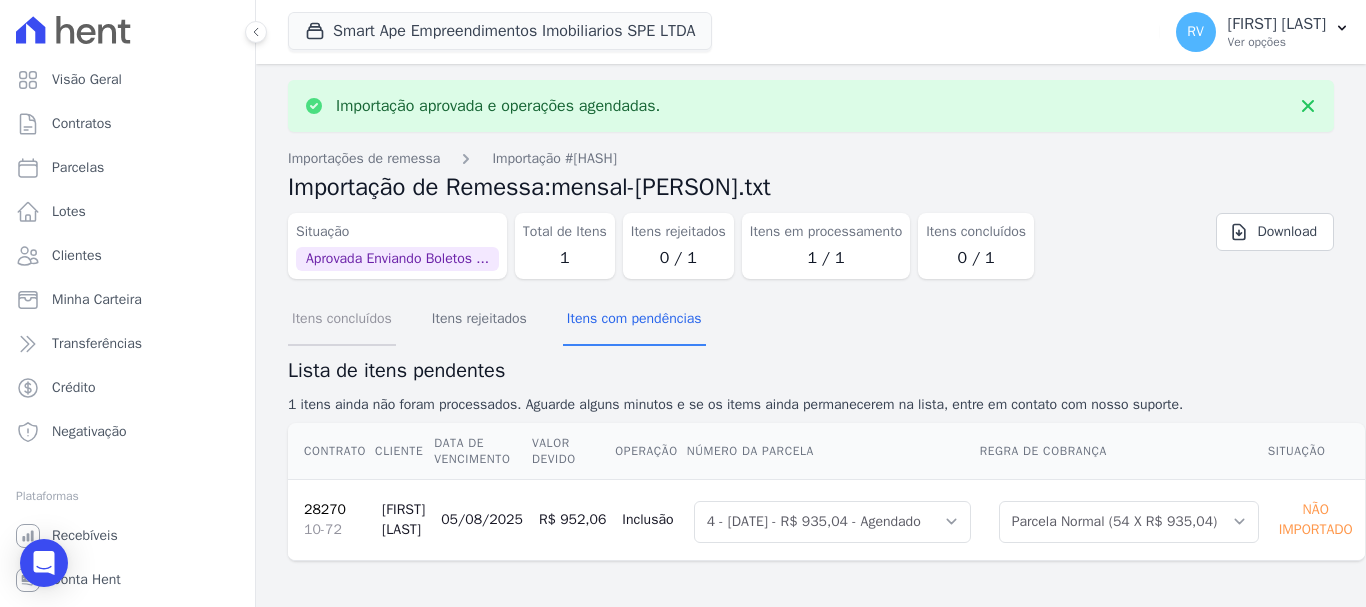 click on "Itens concluídos" at bounding box center [342, 320] 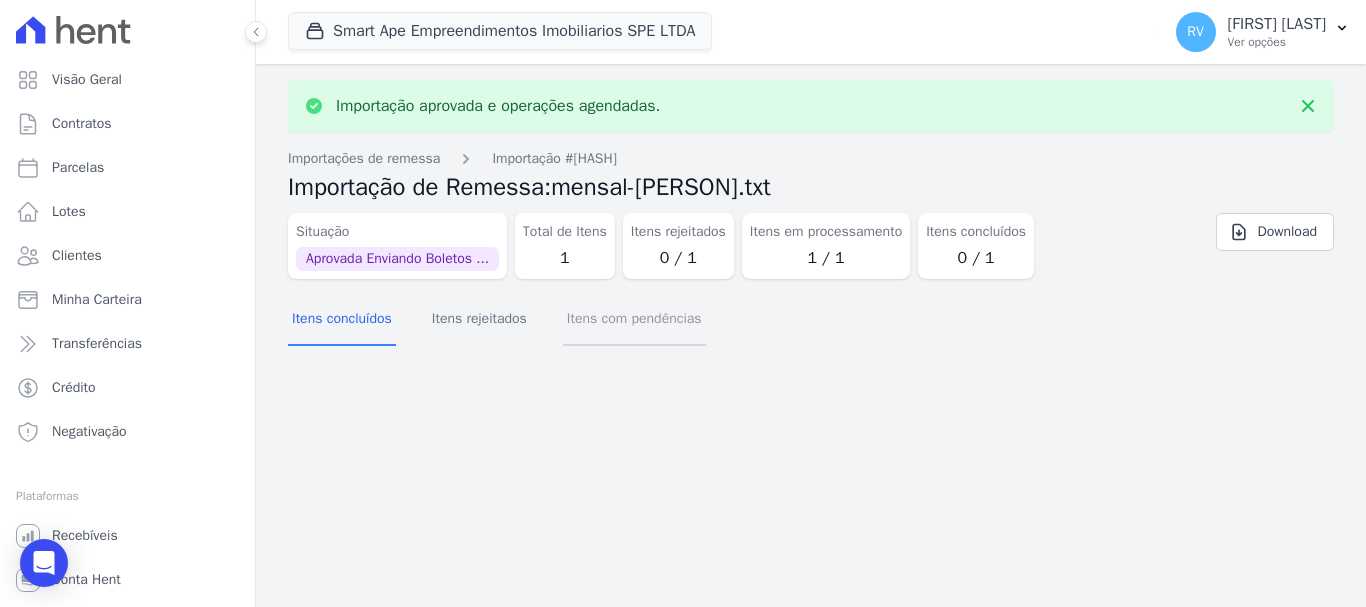 click on "Itens com pendências" at bounding box center [634, 320] 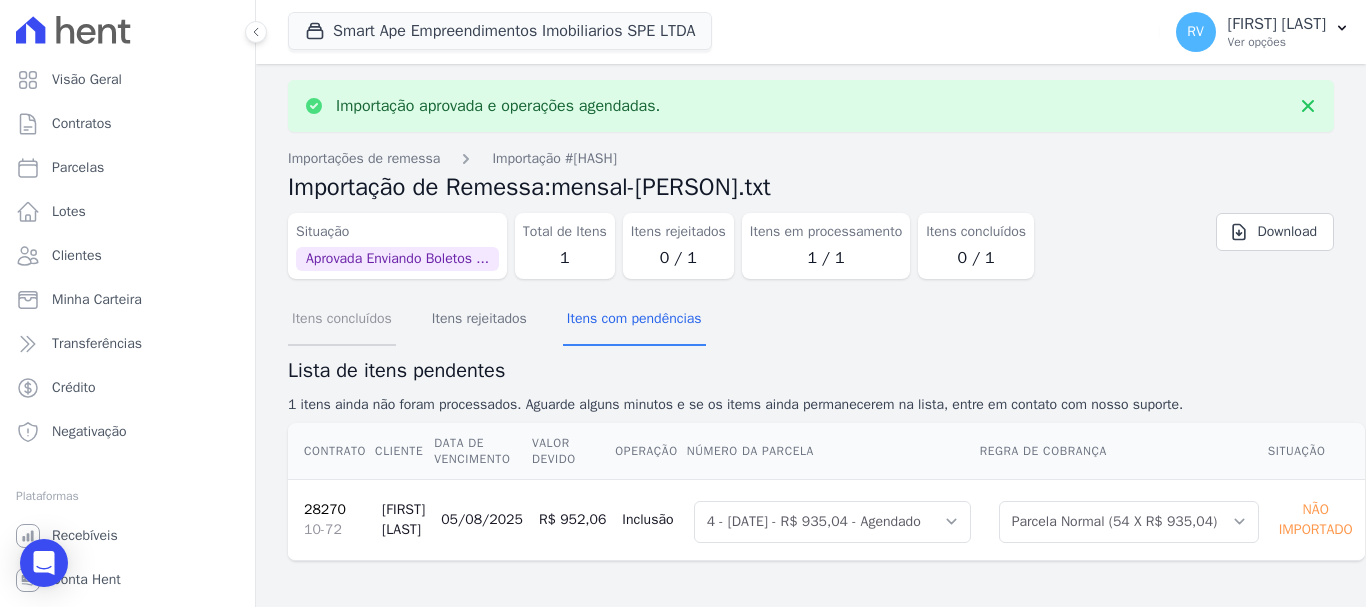click on "Itens concluídos" at bounding box center (342, 320) 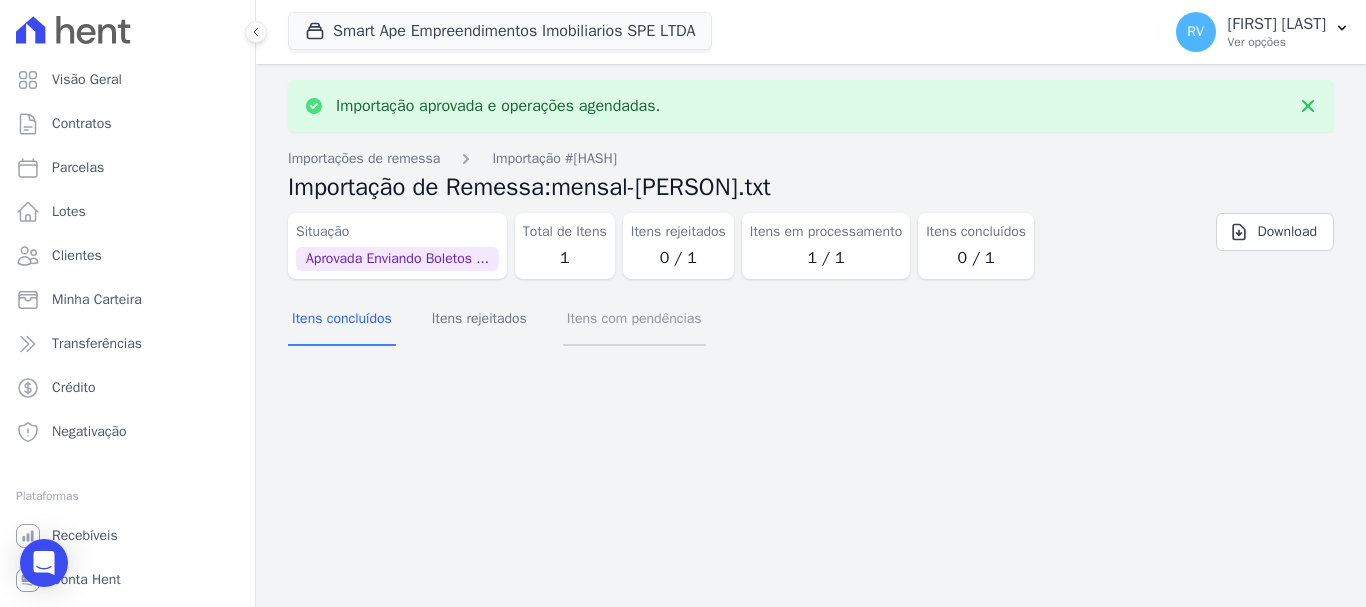 click on "Itens com pendências" at bounding box center [634, 320] 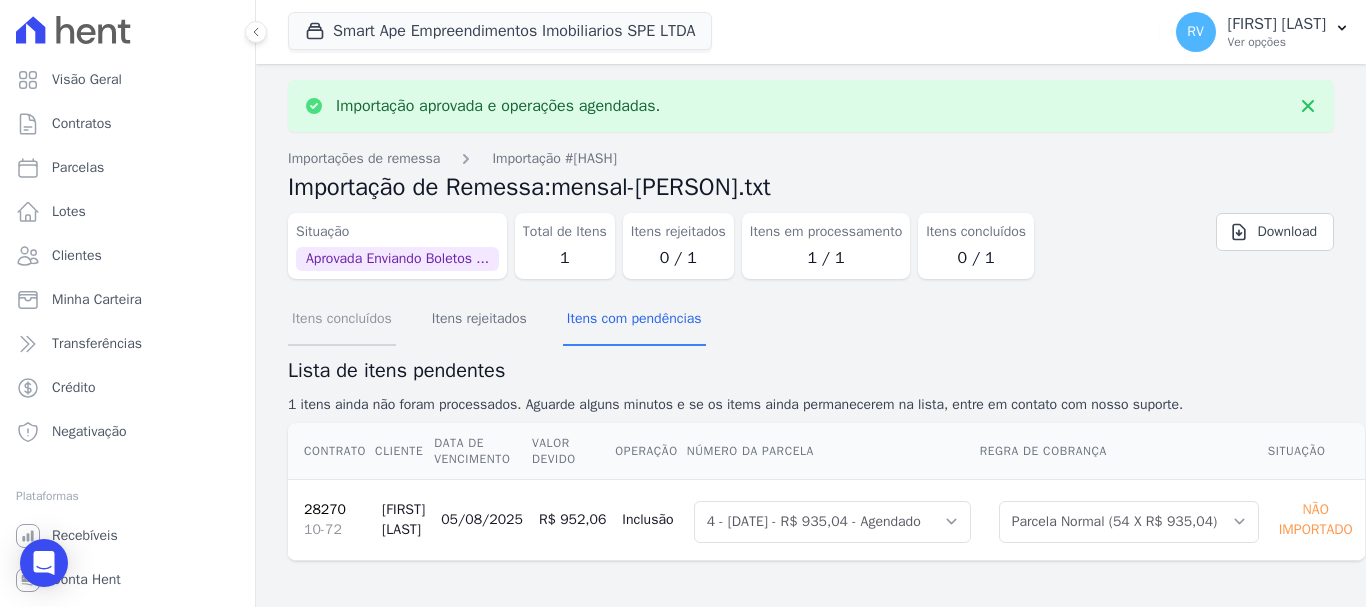 click on "Itens concluídos" at bounding box center [342, 320] 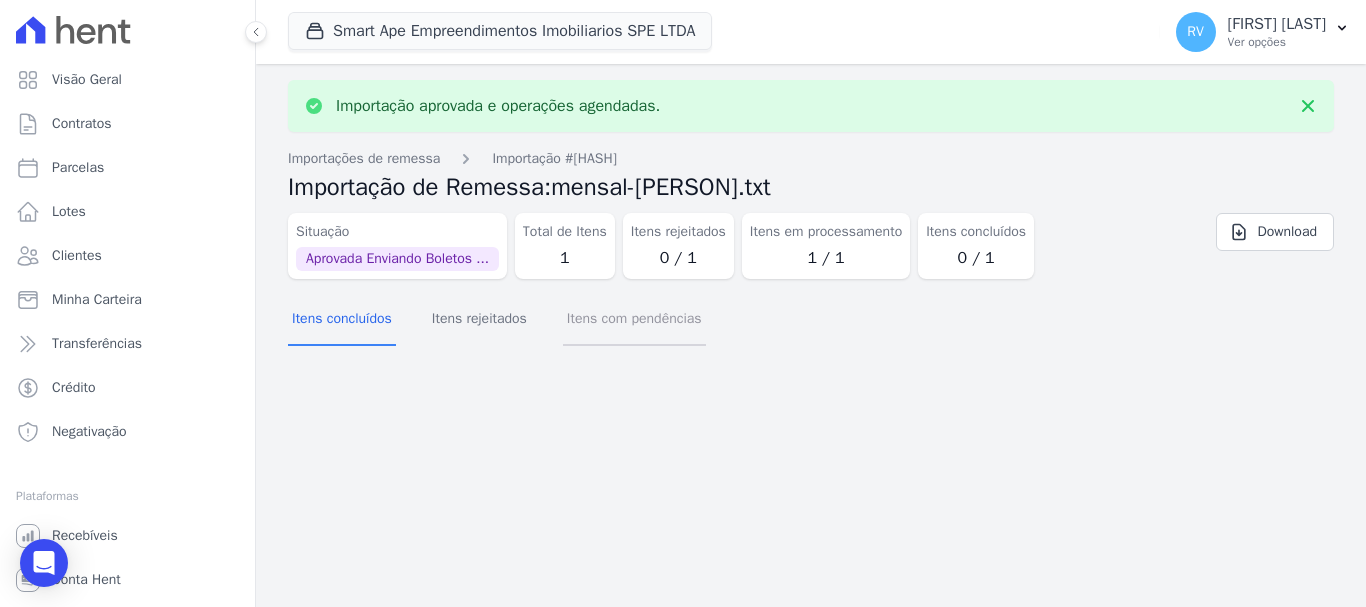 click on "Itens com pendências" at bounding box center (634, 320) 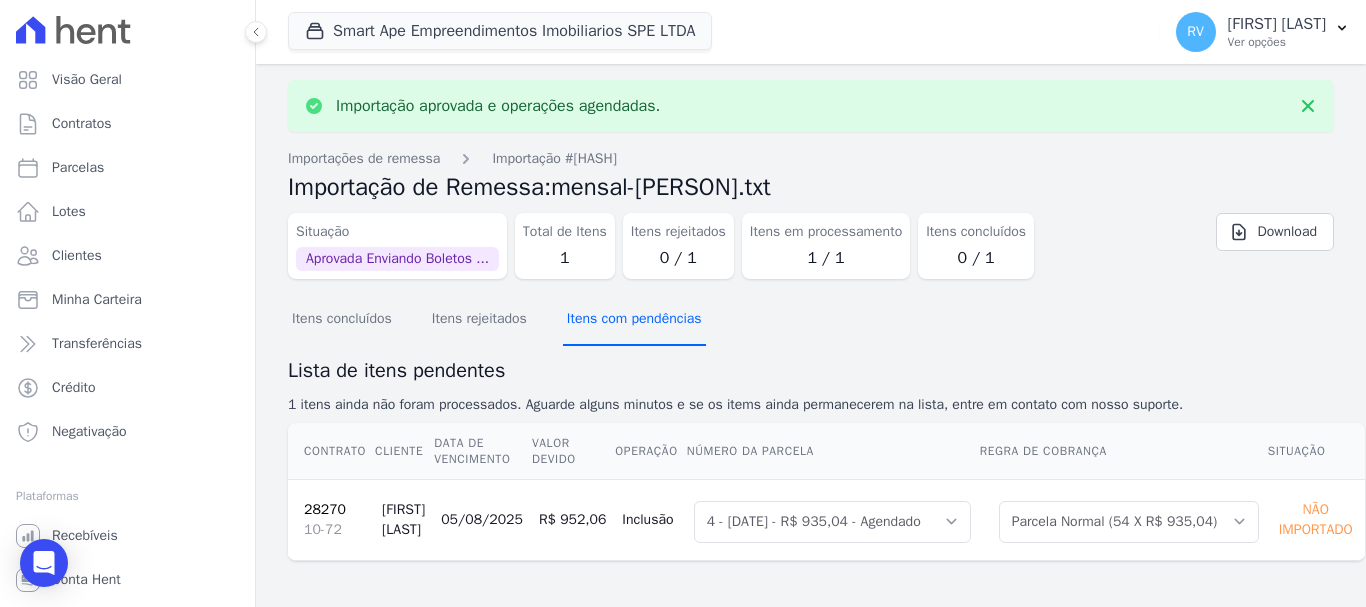 click on "Itens com pendências" at bounding box center [634, 320] 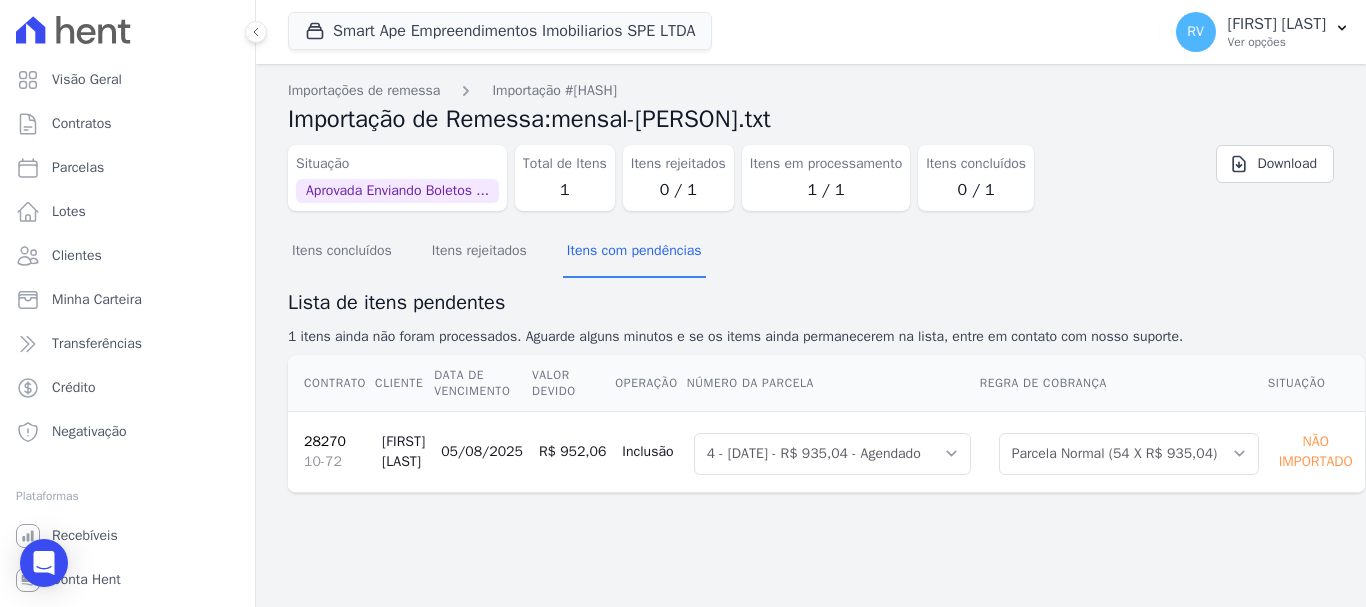 click on "Lista de itens pendentes
1 itens ainda não foram processados. Aguarde alguns minutos e se os items ainda permanecerem na lista, entre em contato com nosso suporte." at bounding box center (811, 317) 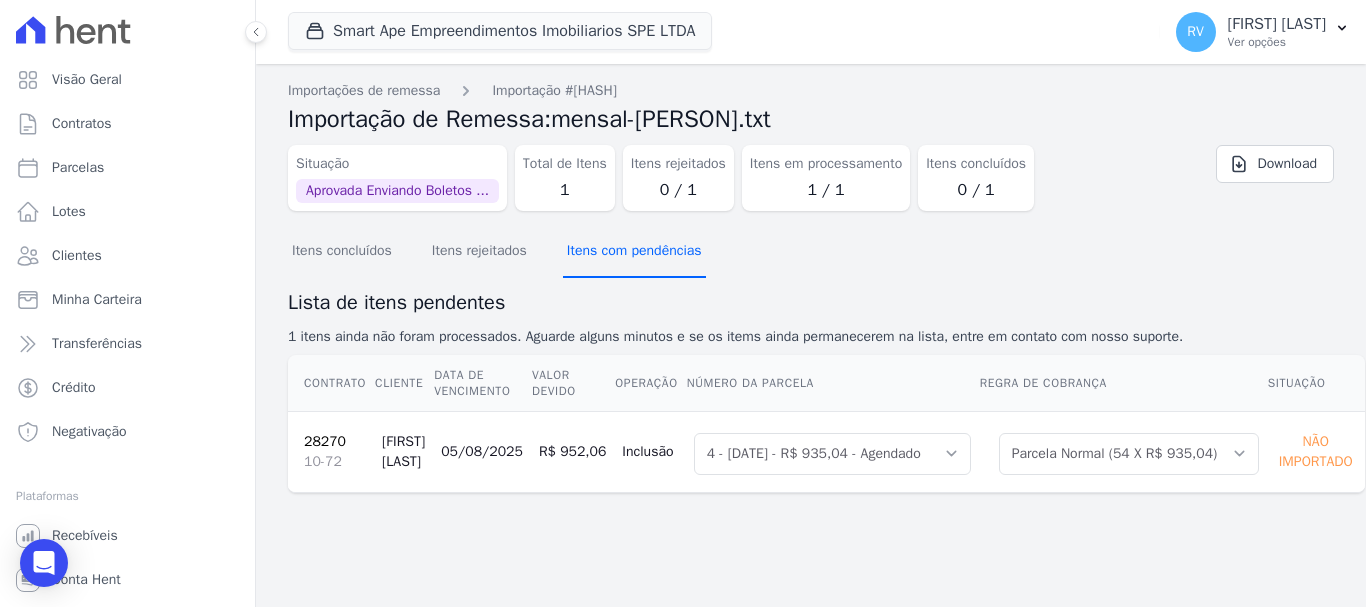 click on "Itens com pendências" at bounding box center [634, 252] 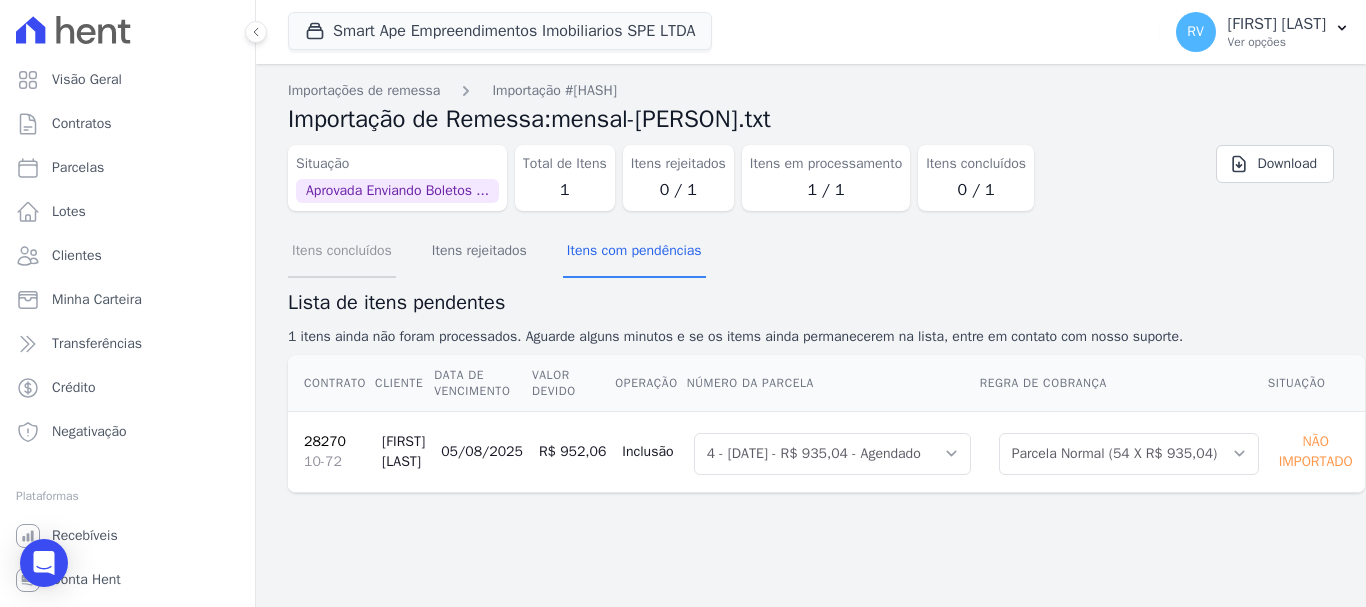 click on "Itens concluídos" at bounding box center (342, 252) 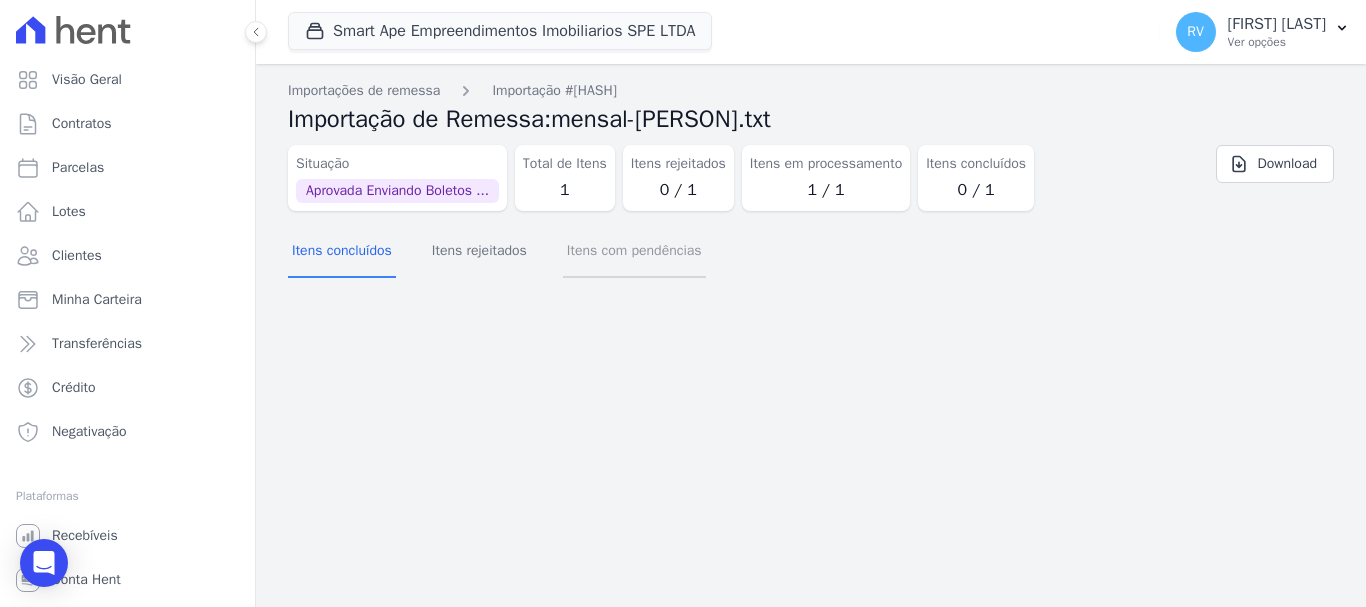 click on "Itens com pendências" at bounding box center [634, 252] 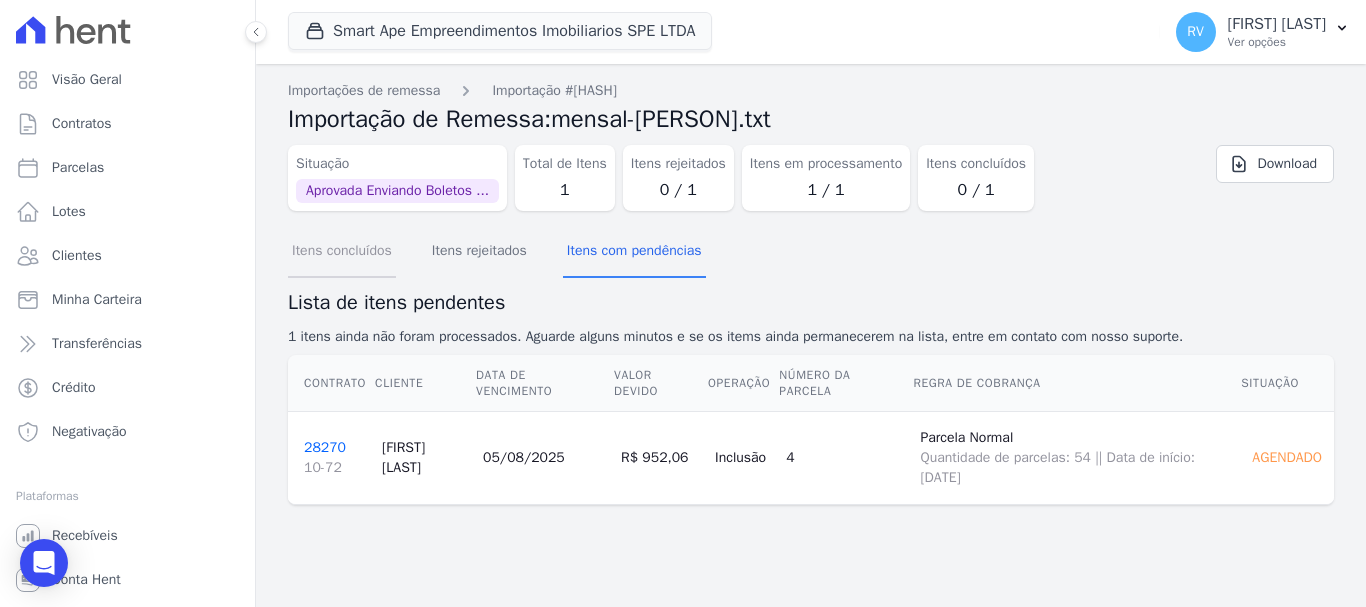 click on "Itens concluídos" at bounding box center [342, 252] 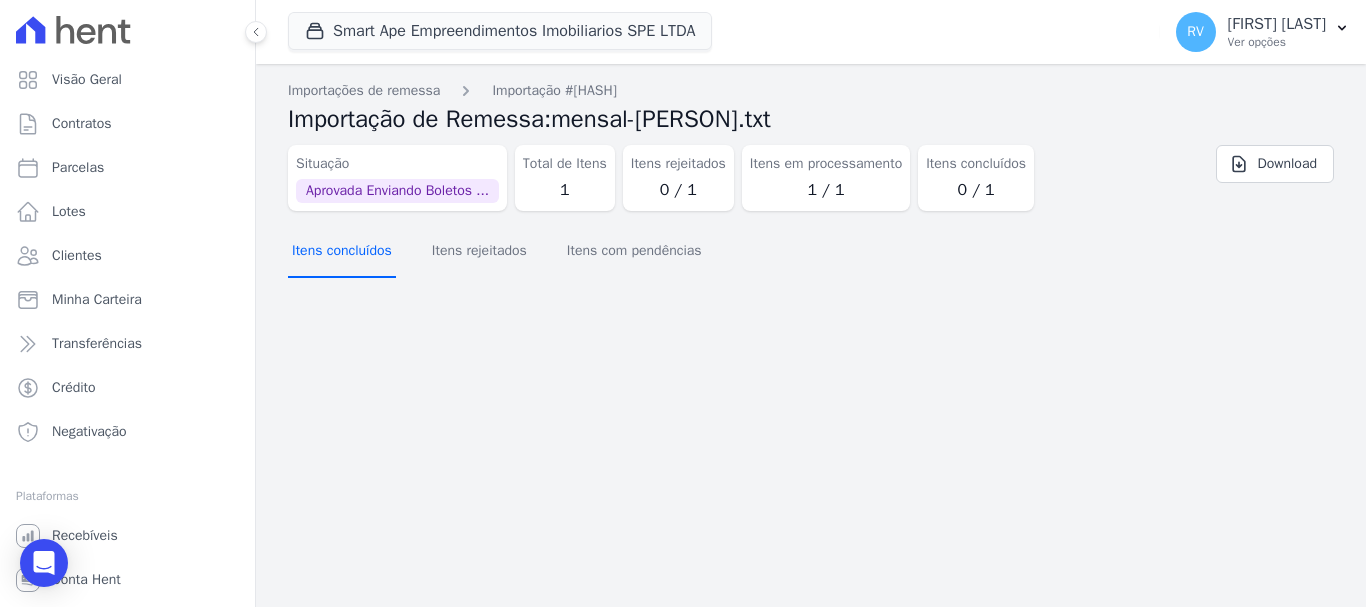 click on "Itens concluídos" at bounding box center [342, 252] 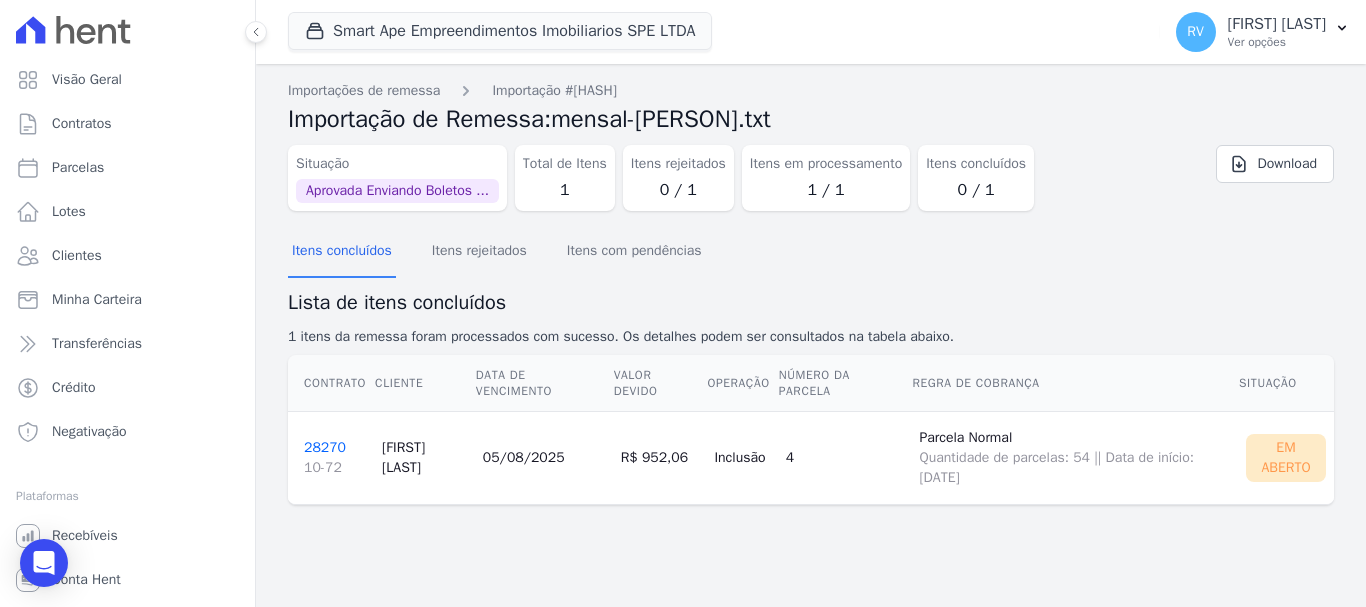 click on "28270
10-72" at bounding box center [335, 458] 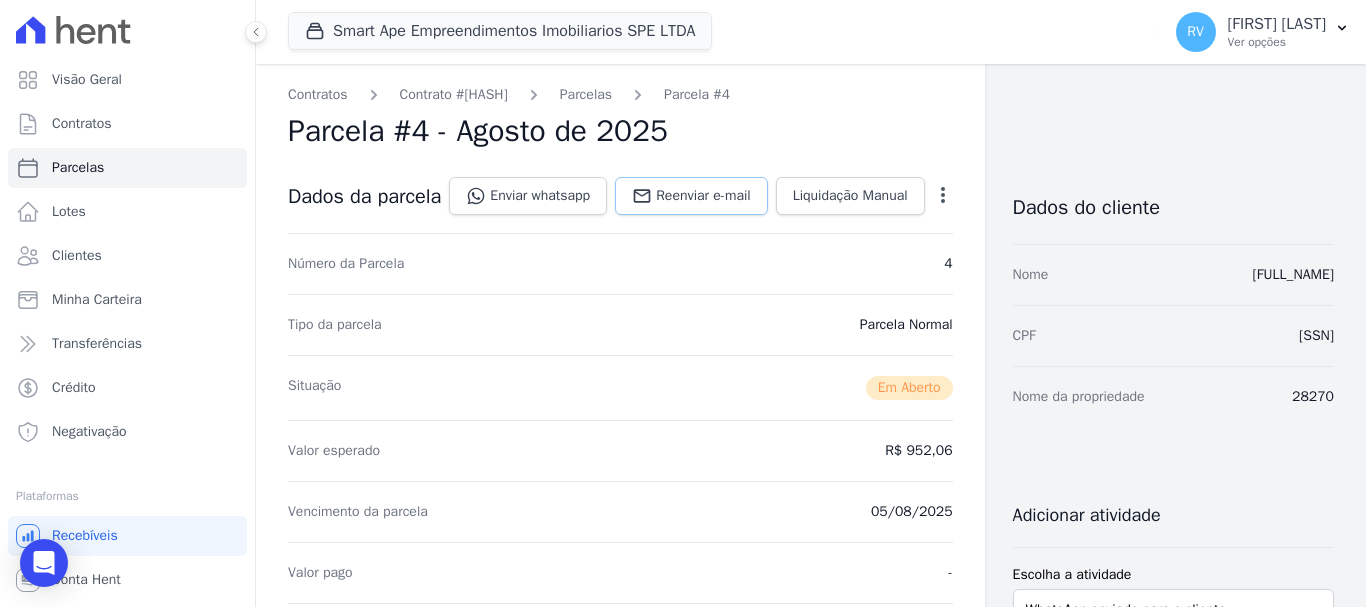 click on "Reenviar e-mail" at bounding box center [703, 196] 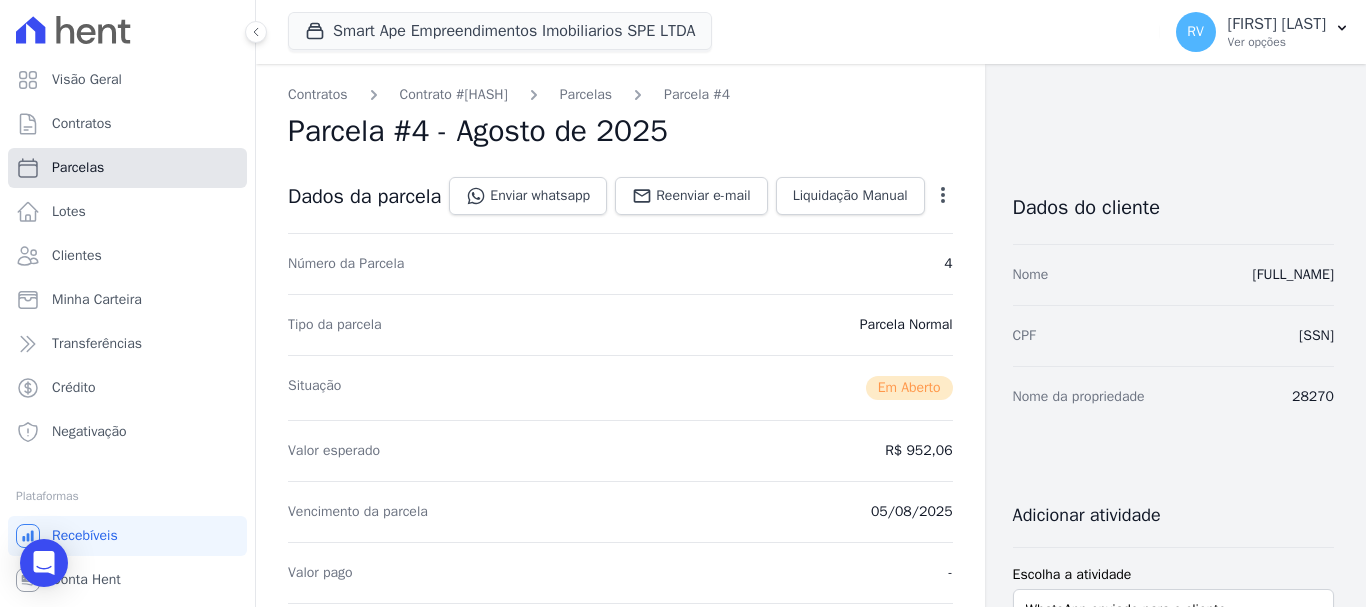 drag, startPoint x: 47, startPoint y: 155, endPoint x: 58, endPoint y: 183, distance: 30.083218 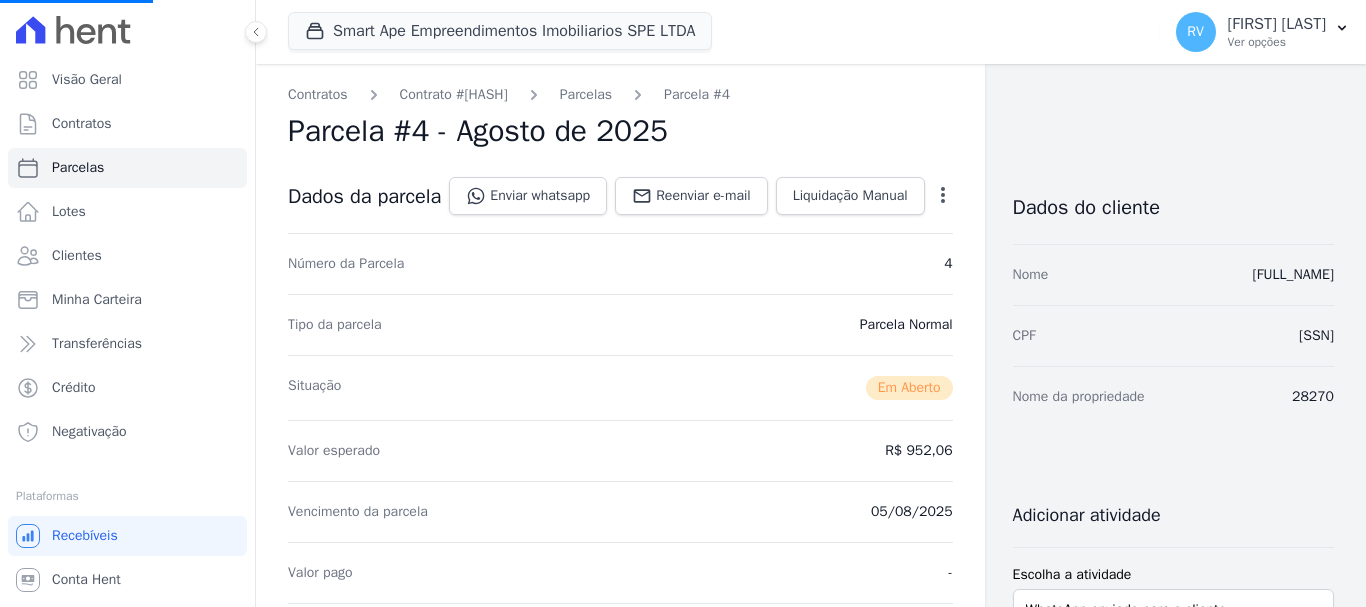 select 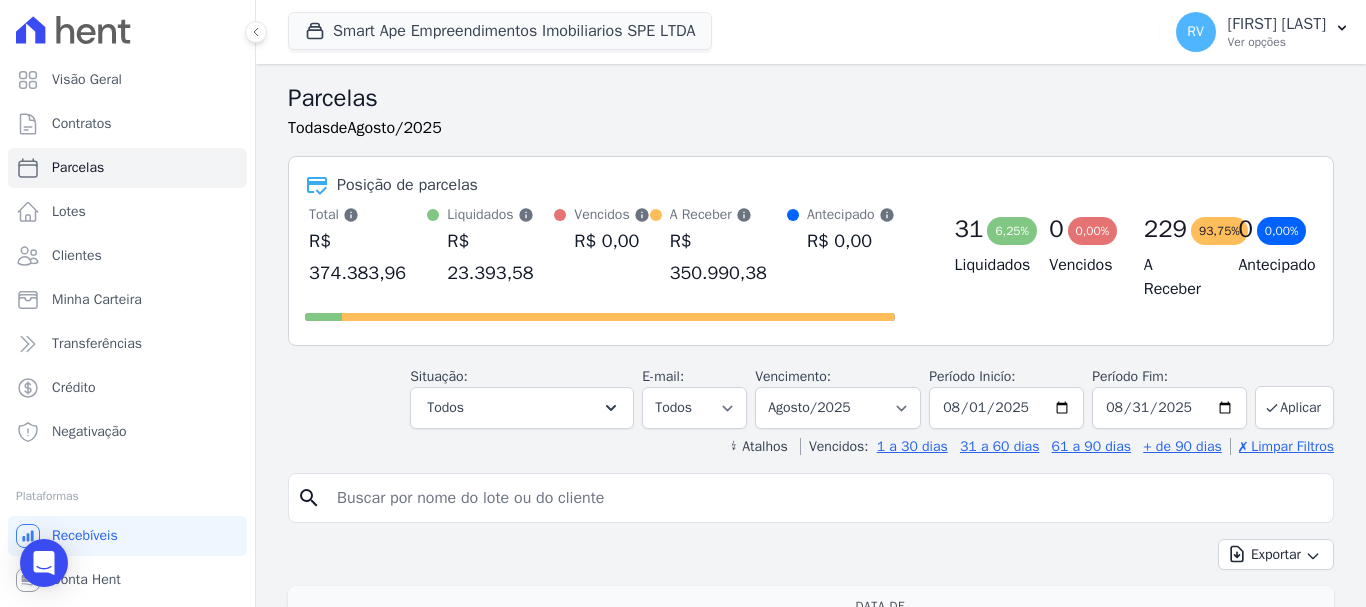 click at bounding box center [825, 498] 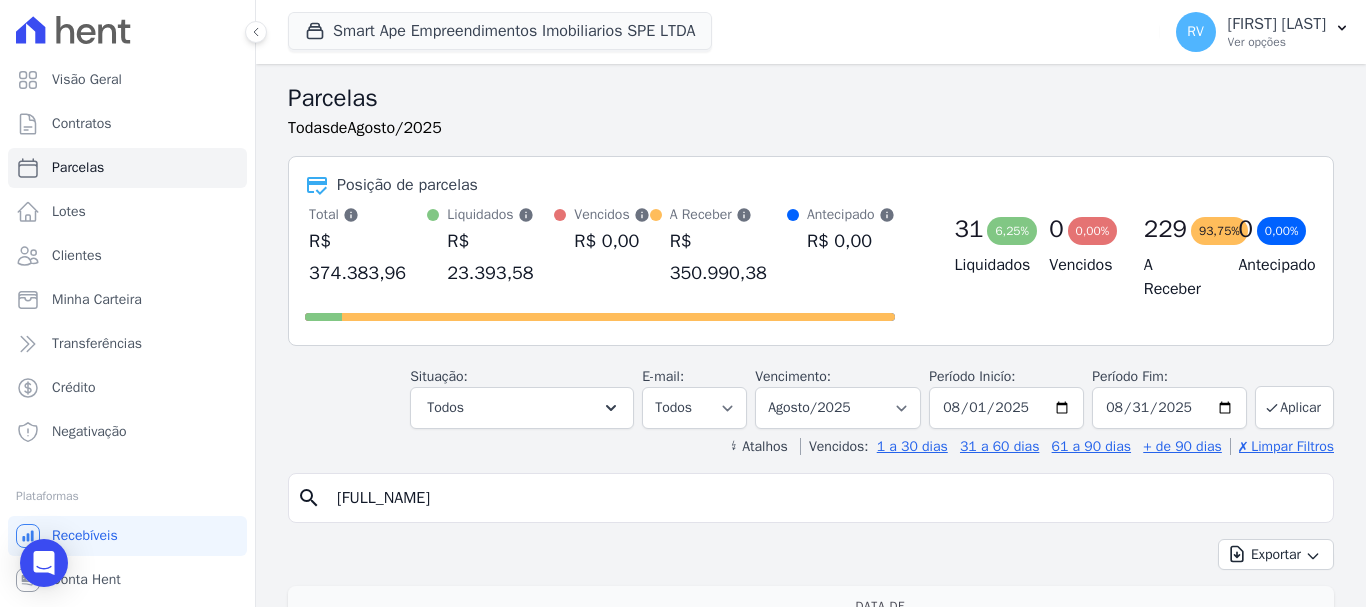 type on "[FULL_NAME]" 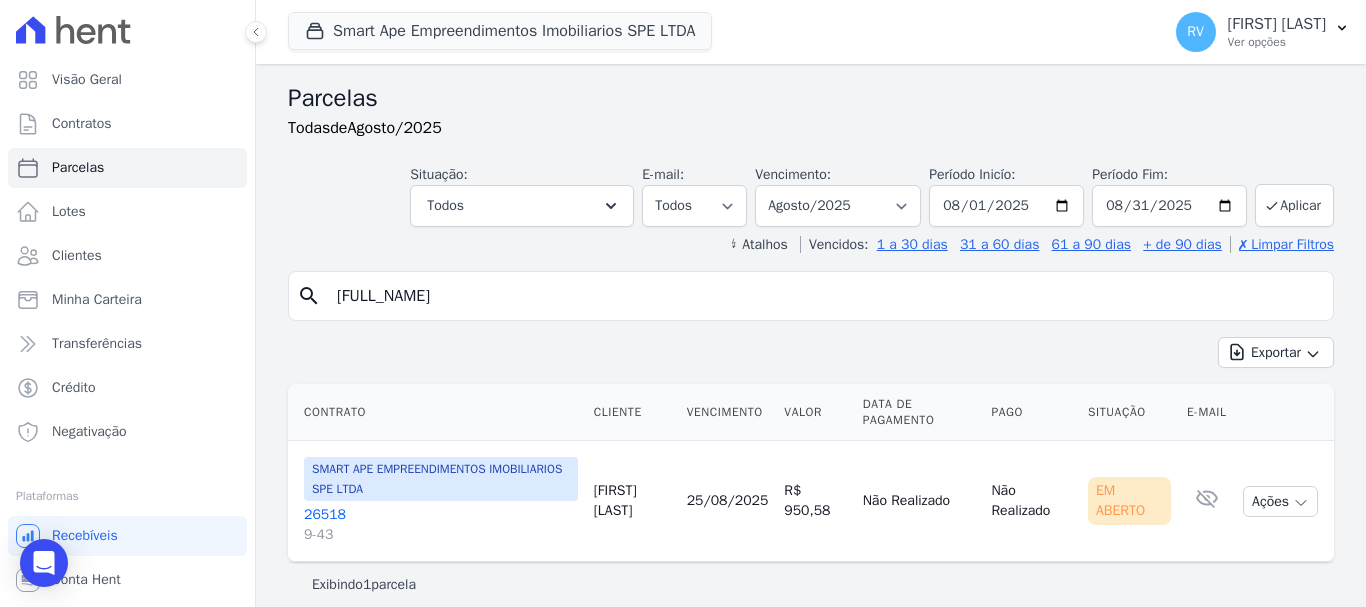 scroll, scrollTop: 16, scrollLeft: 0, axis: vertical 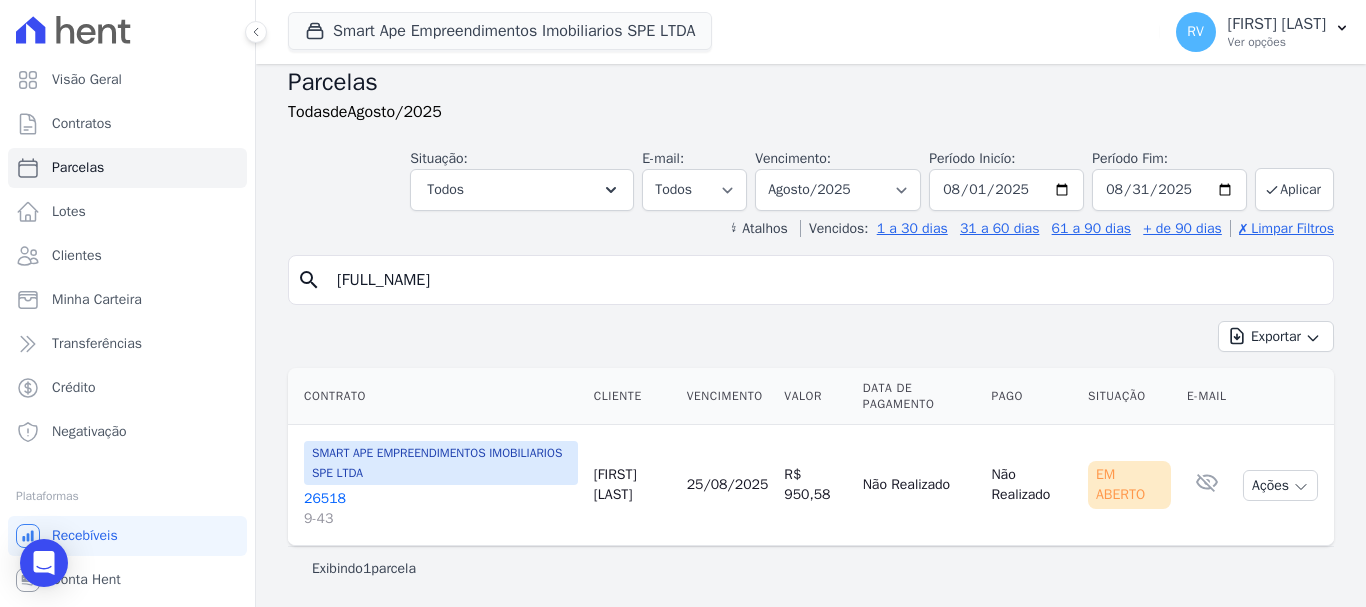 click on "26518
9-43" at bounding box center (441, 509) 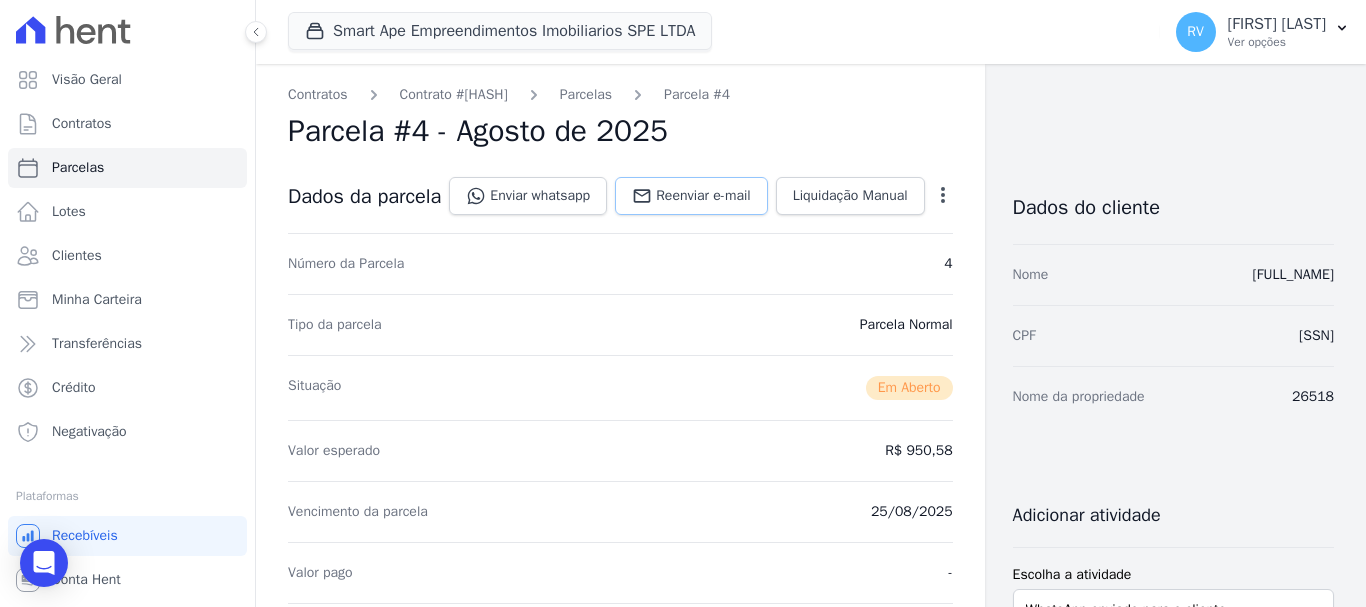 click on "Reenviar e-mail" at bounding box center [703, 196] 